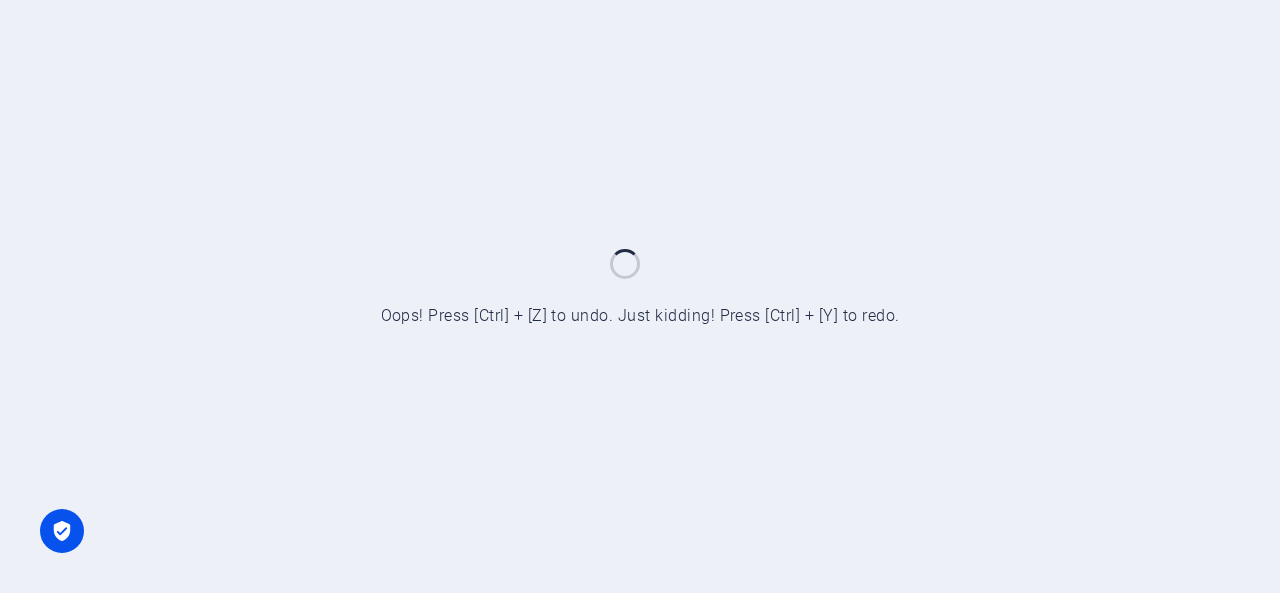 scroll, scrollTop: 0, scrollLeft: 0, axis: both 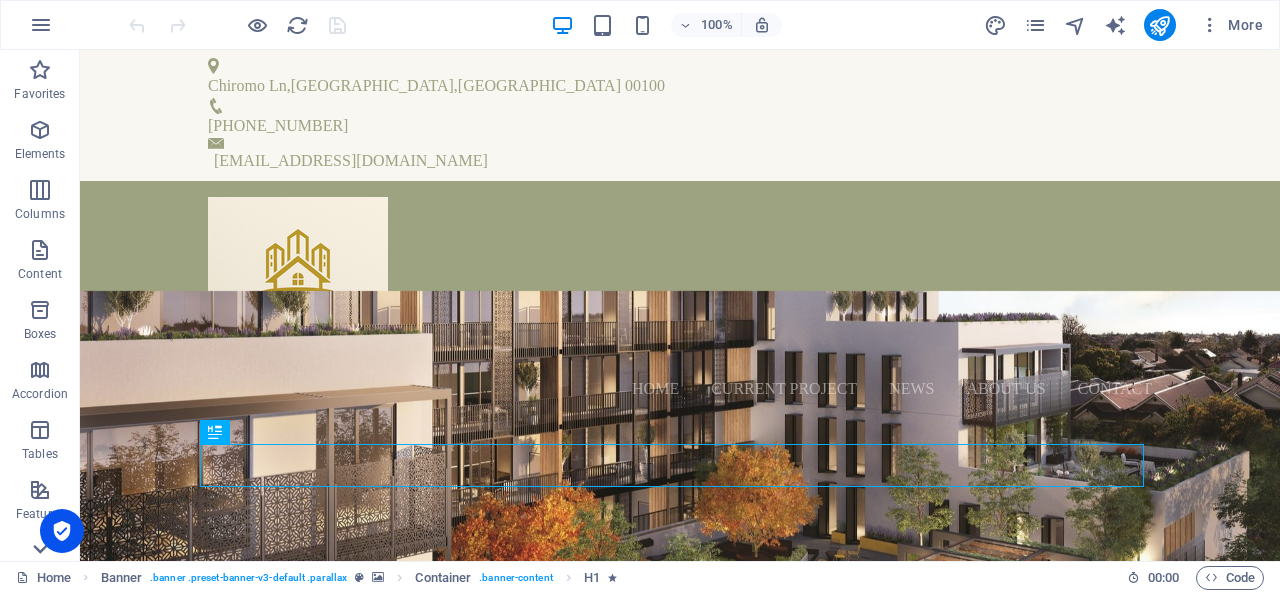 click 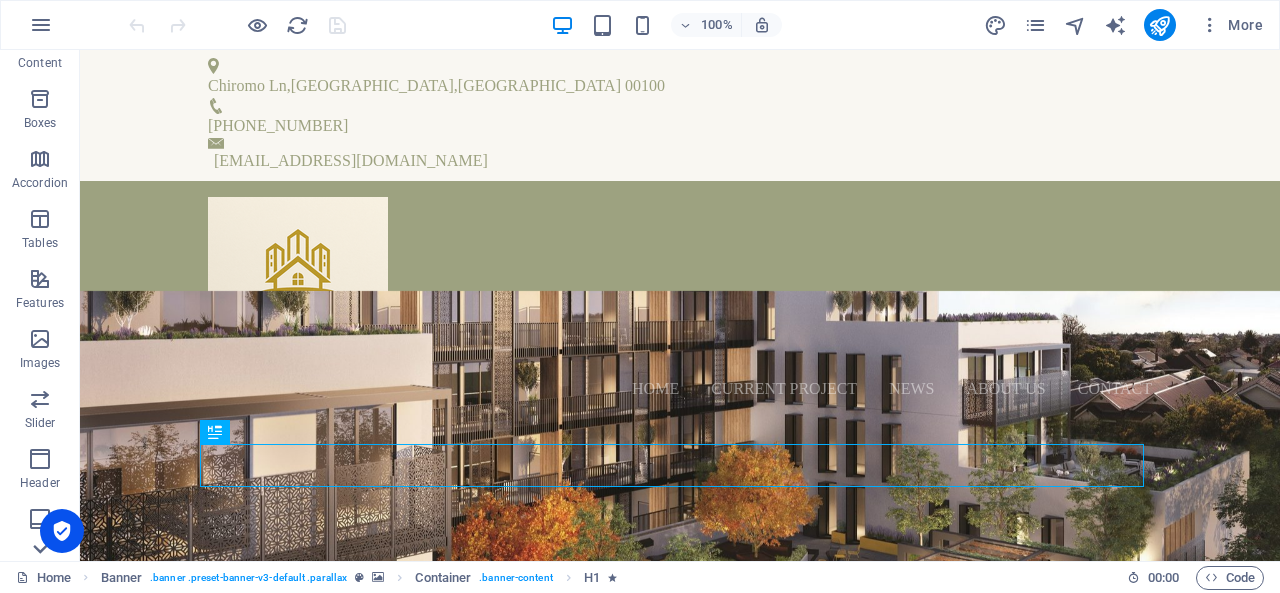 scroll, scrollTop: 388, scrollLeft: 0, axis: vertical 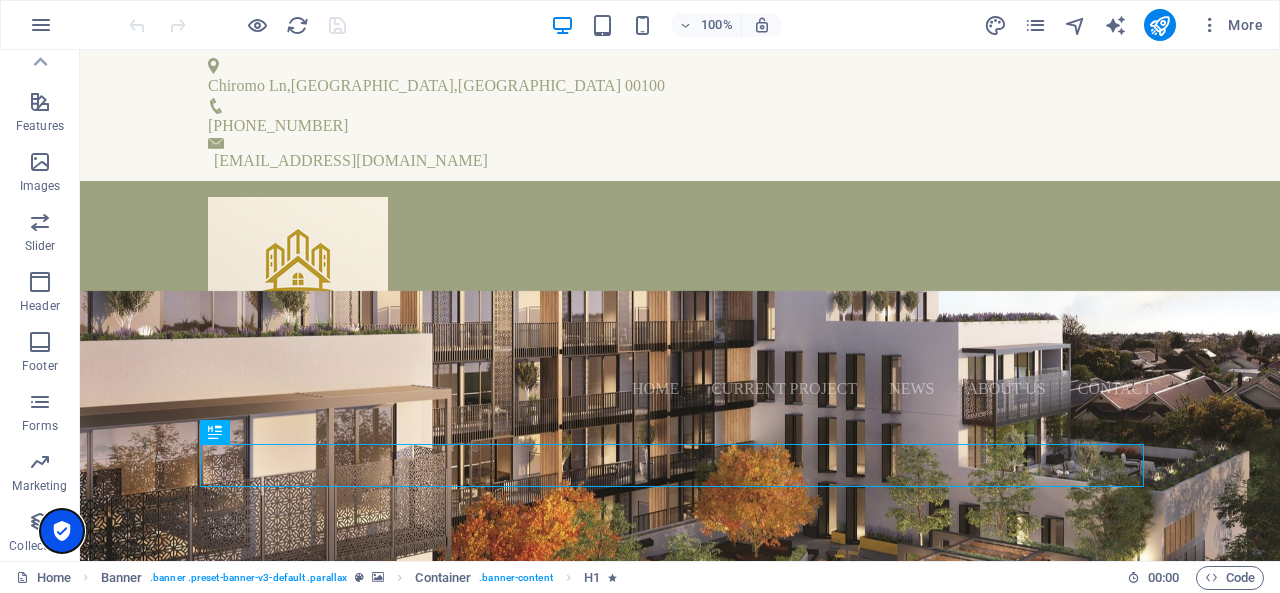 click at bounding box center [62, 531] 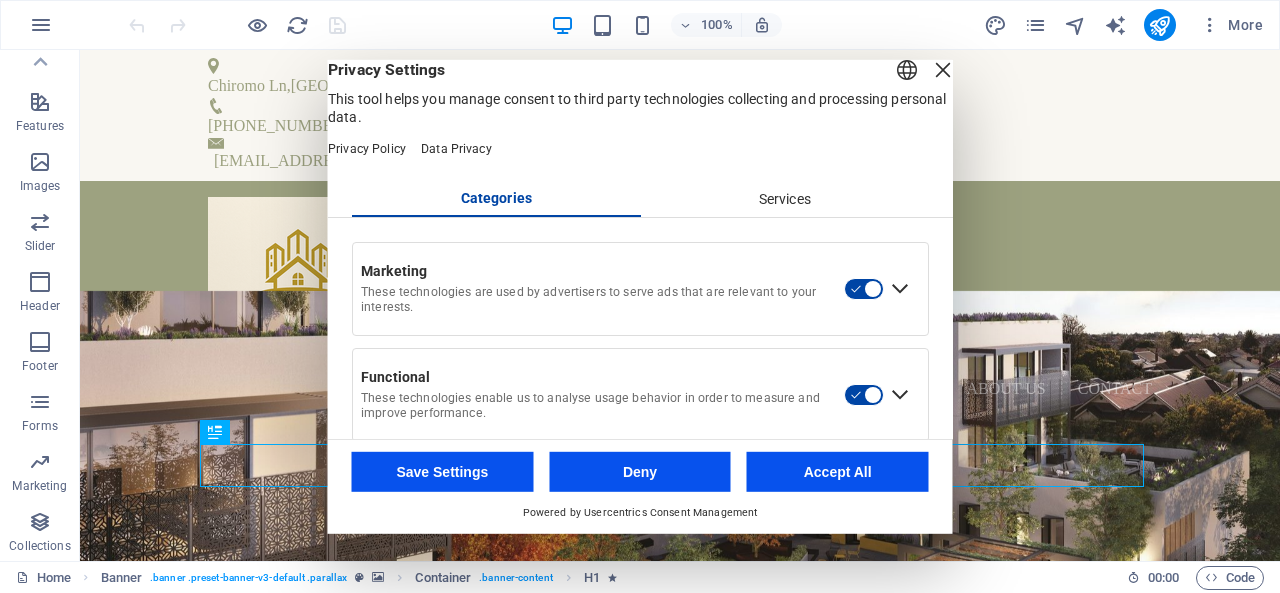 scroll, scrollTop: 139, scrollLeft: 0, axis: vertical 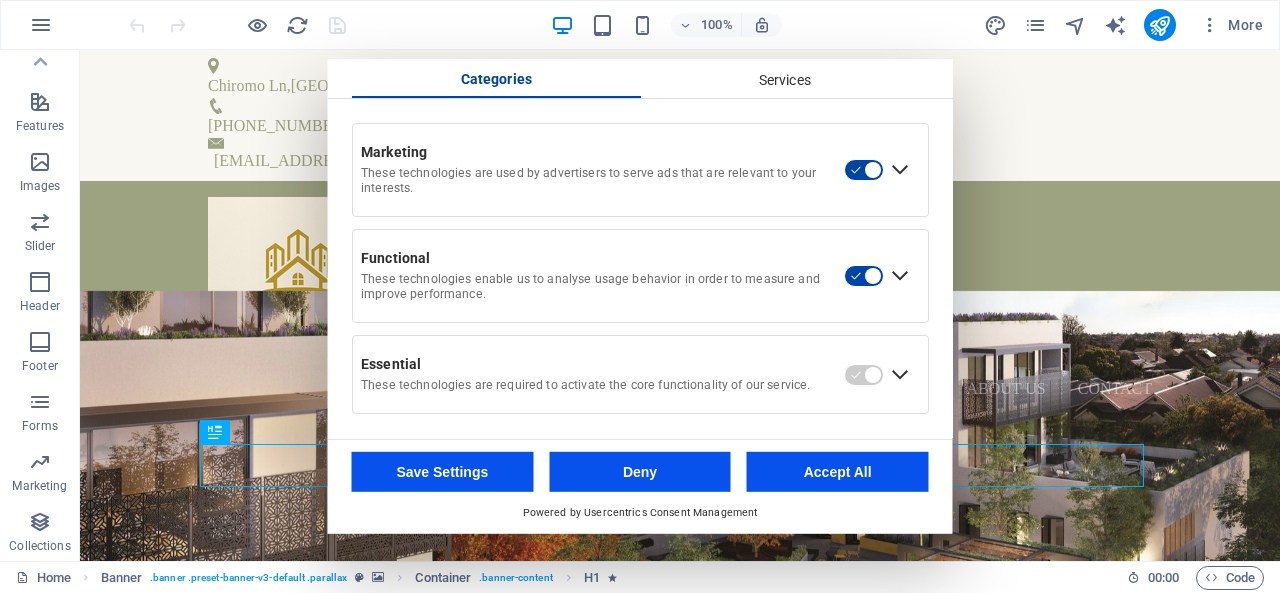 click on "Accept All" at bounding box center (838, 472) 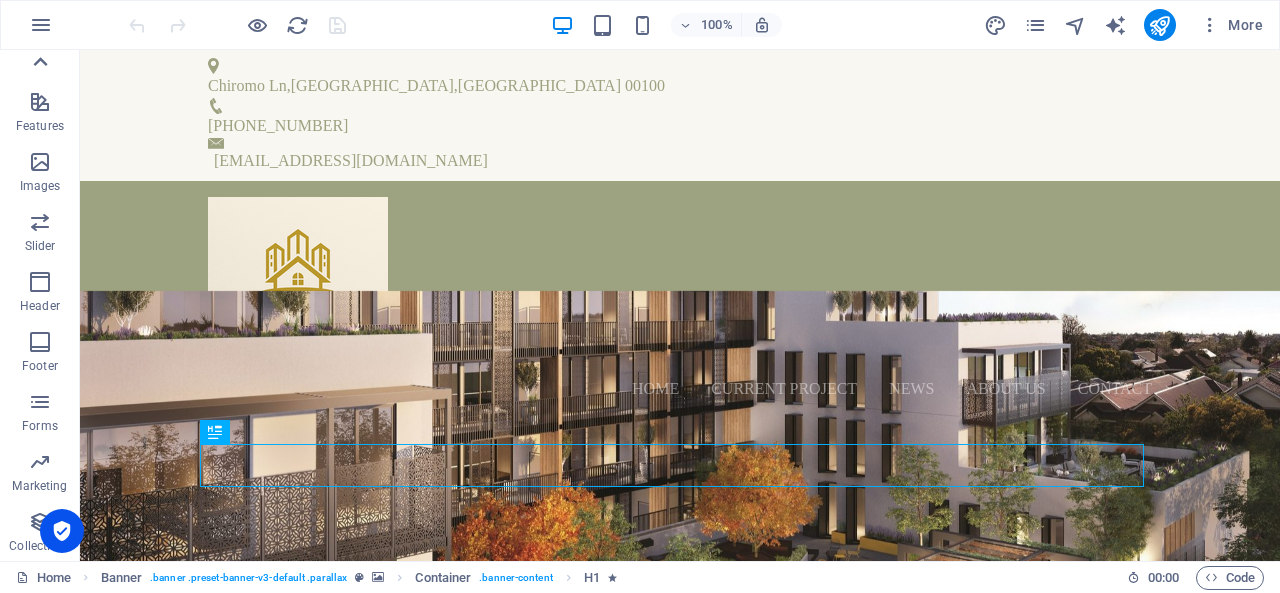 click 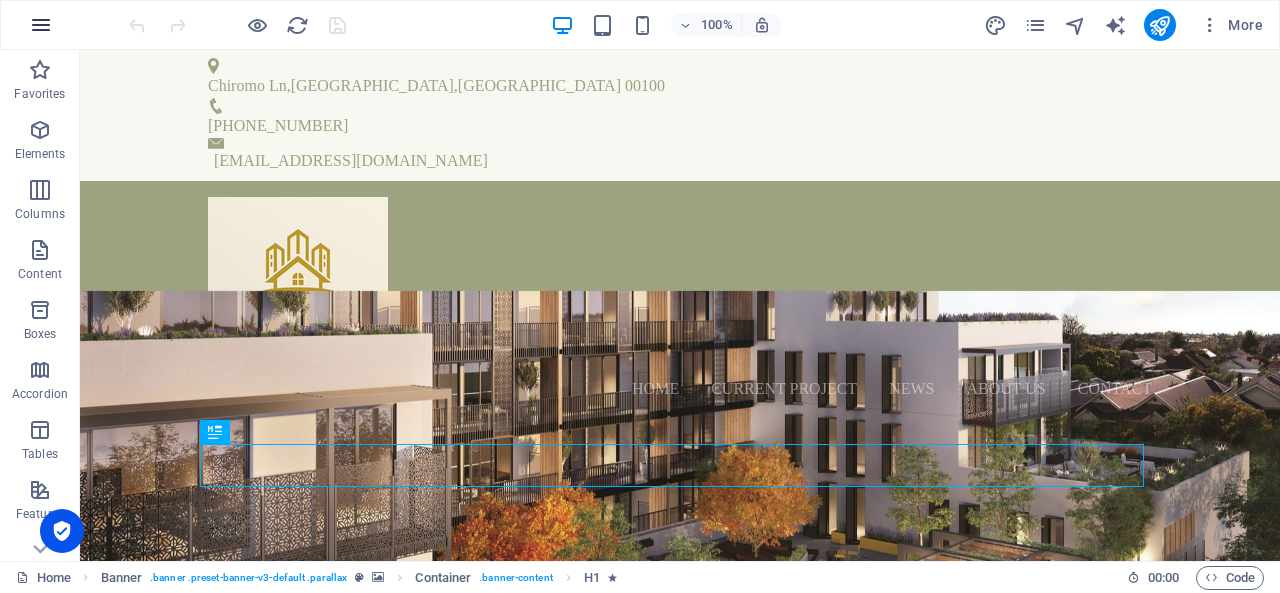click at bounding box center [41, 25] 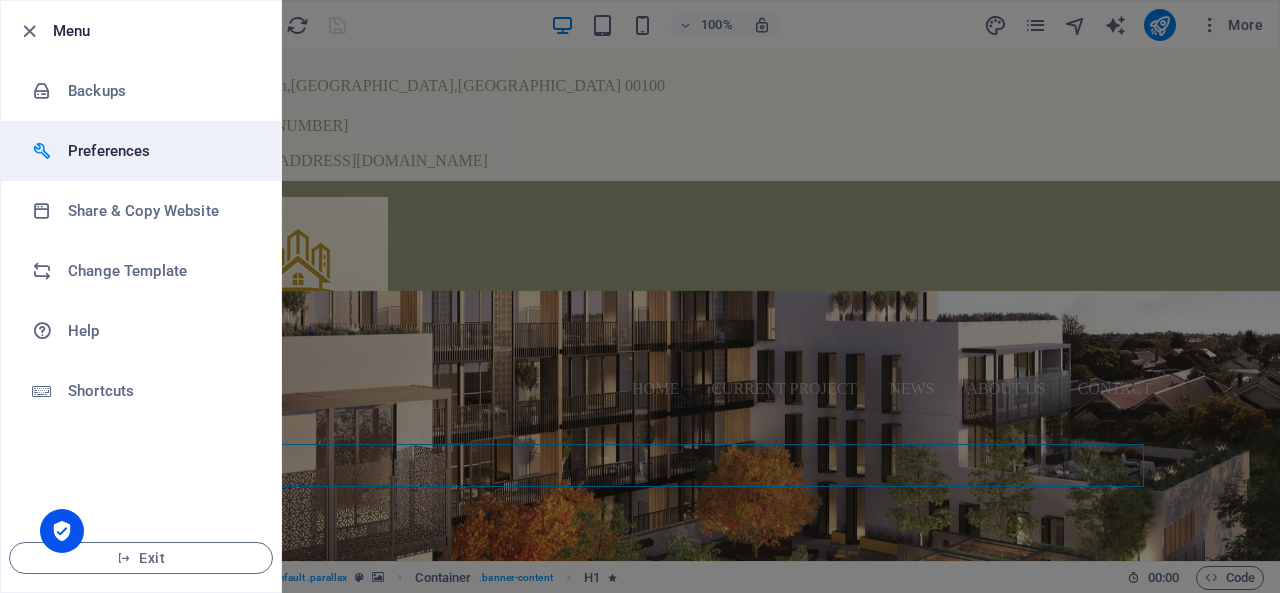 click on "Preferences" at bounding box center (160, 151) 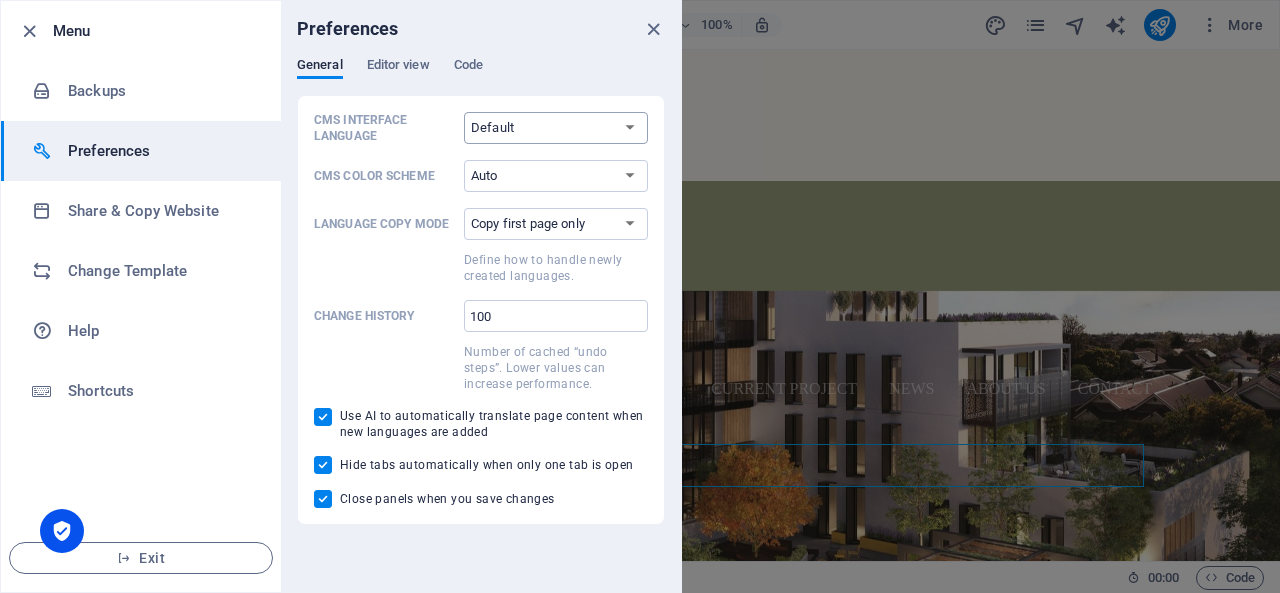 click on "Default Deutsch English Español Français Magyar Italiano Nederlands Polski Português русский язык Svenska Türkçe 日本語" at bounding box center [556, 128] 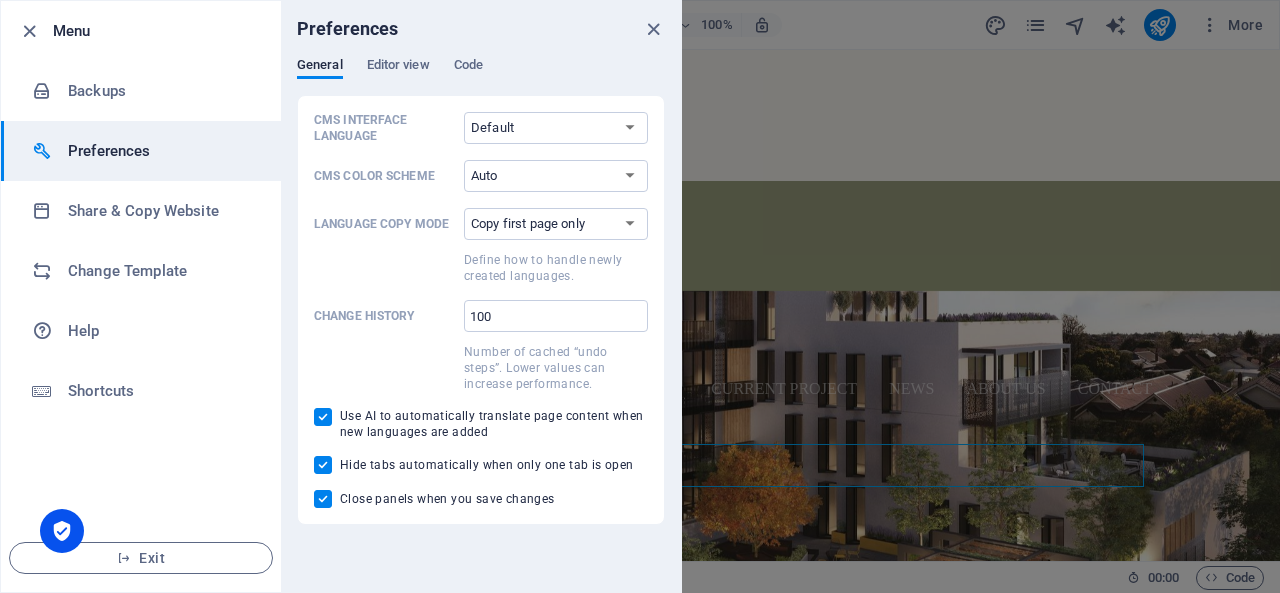 select on "en" 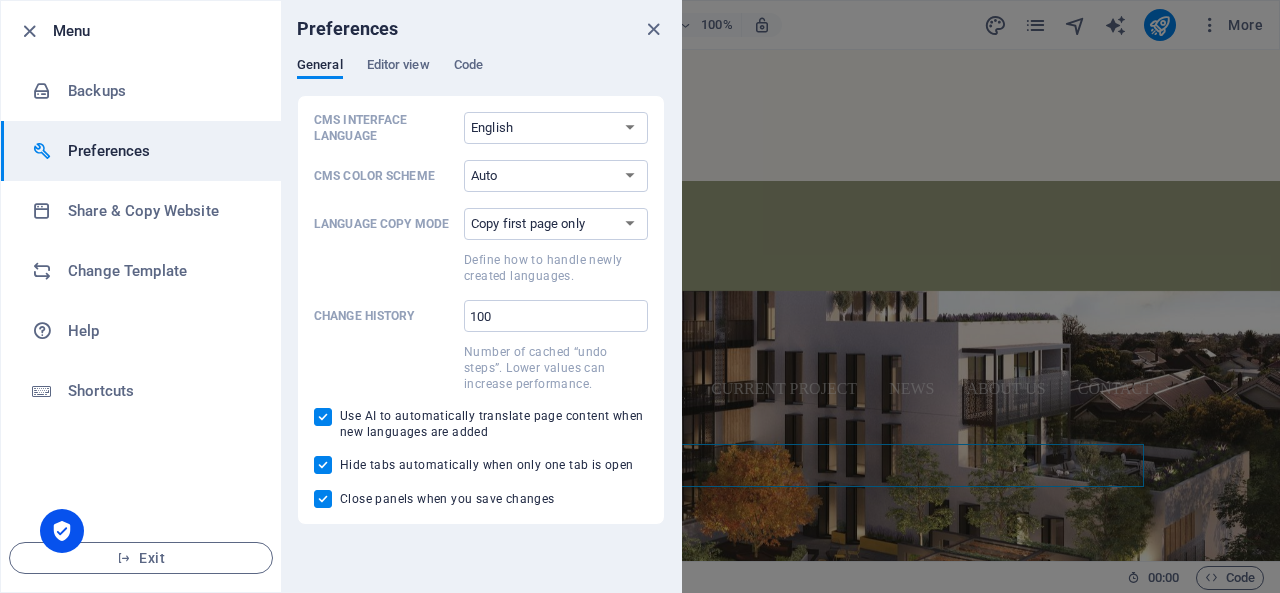 click on "Default Deutsch English Español Français Magyar Italiano Nederlands Polski Português русский язык Svenska Türkçe 日本語" at bounding box center [556, 128] 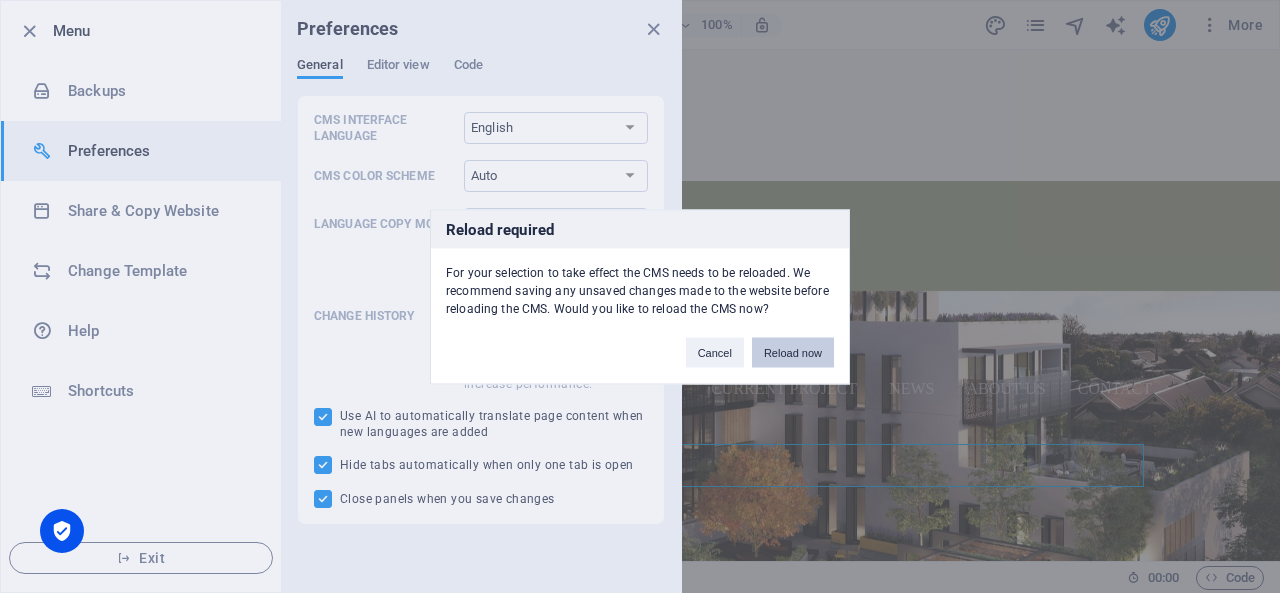 click on "Reload now" at bounding box center (793, 352) 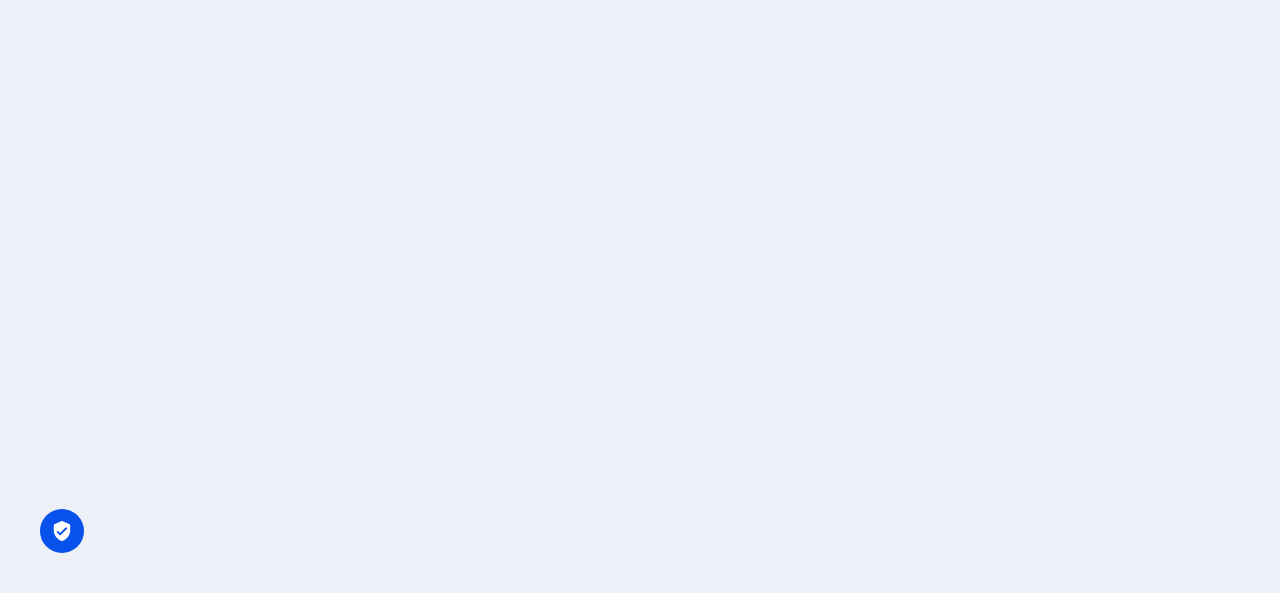 scroll, scrollTop: 0, scrollLeft: 0, axis: both 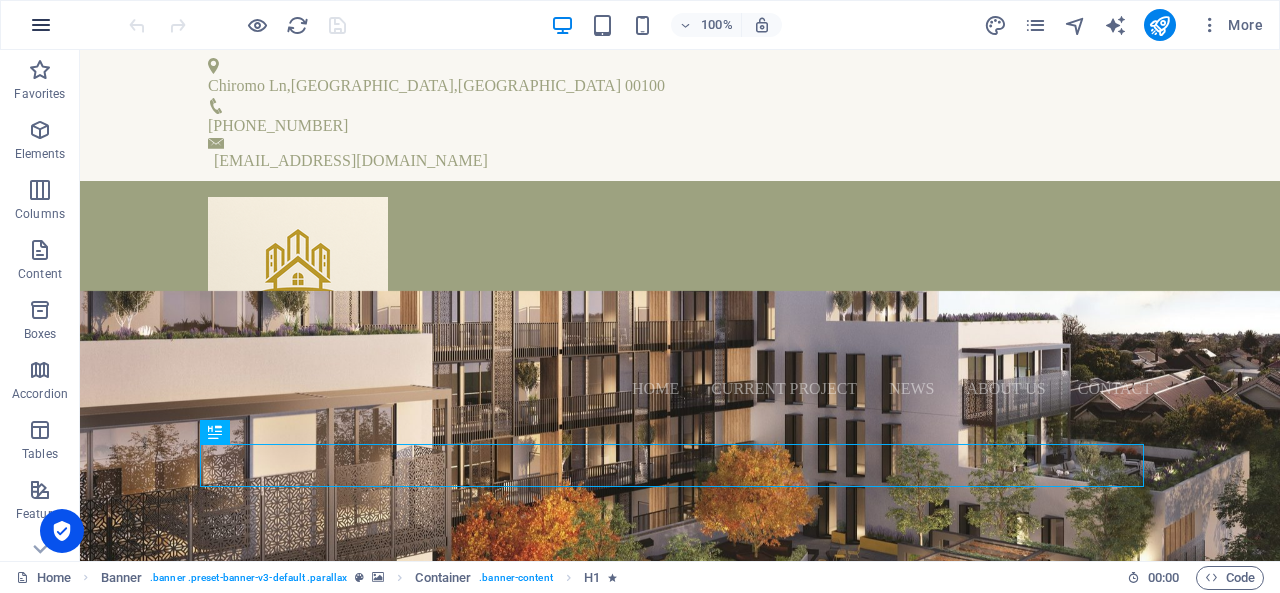 click at bounding box center (41, 25) 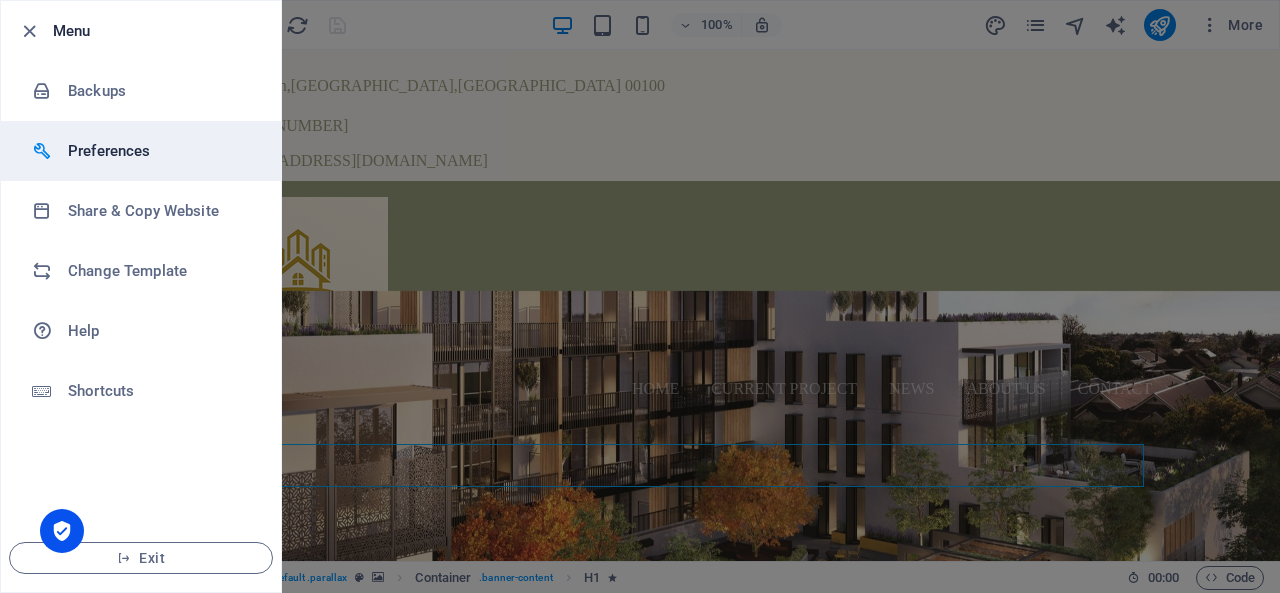 click on "Preferences" at bounding box center [160, 151] 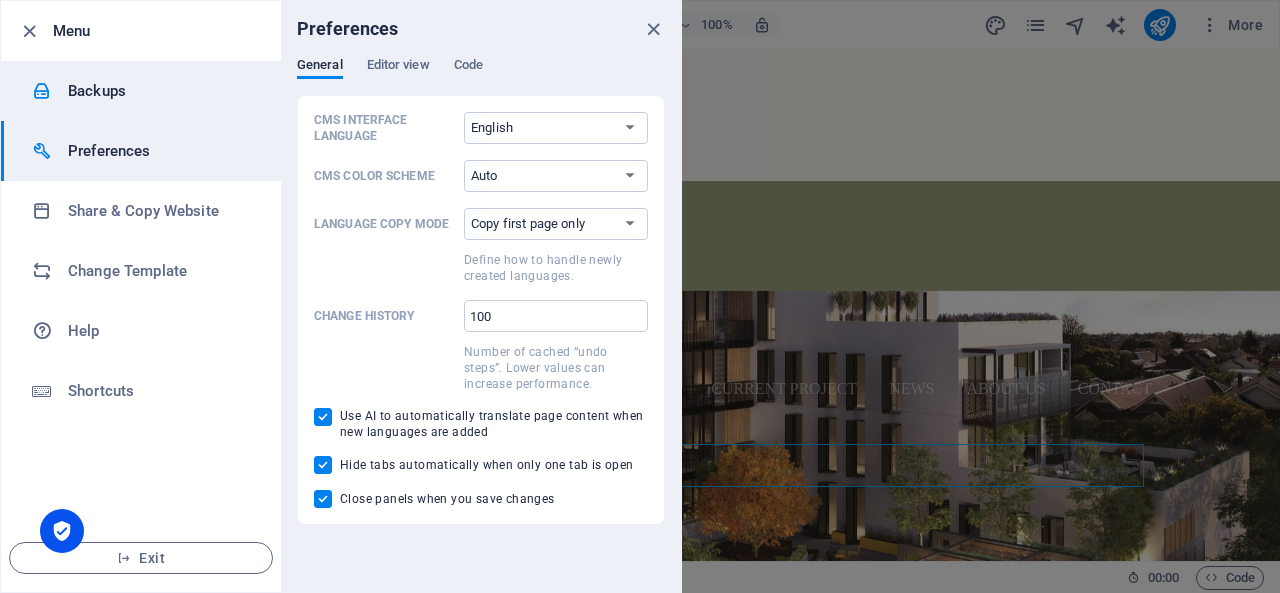 click on "Backups" at bounding box center (160, 91) 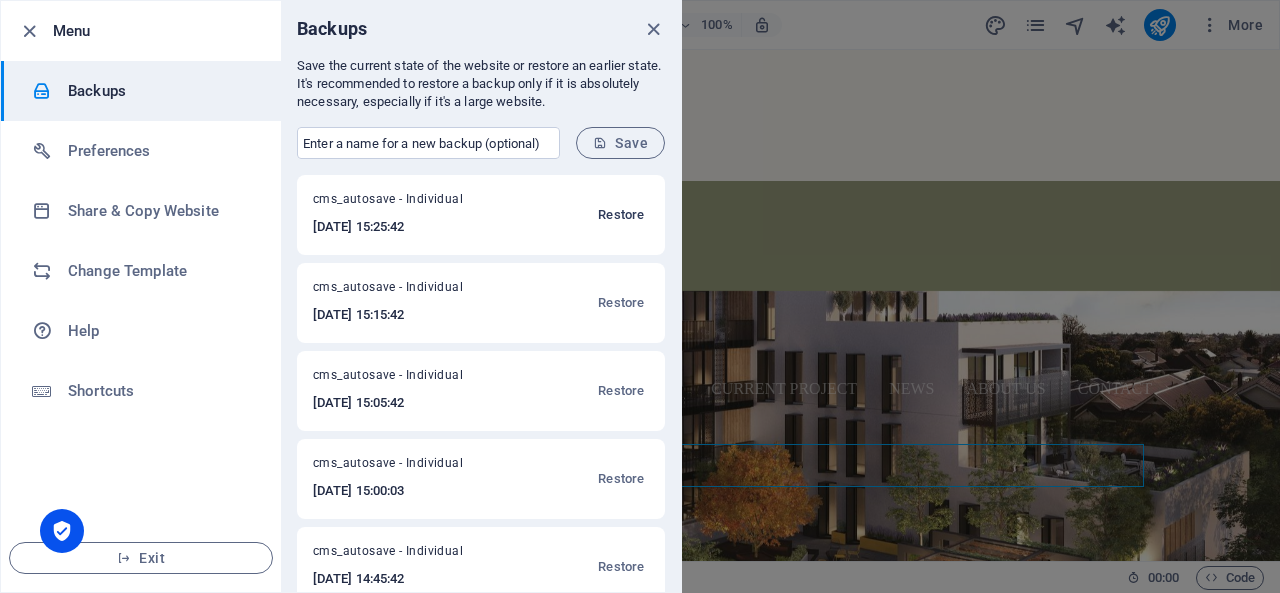 click on "Restore" at bounding box center (621, 215) 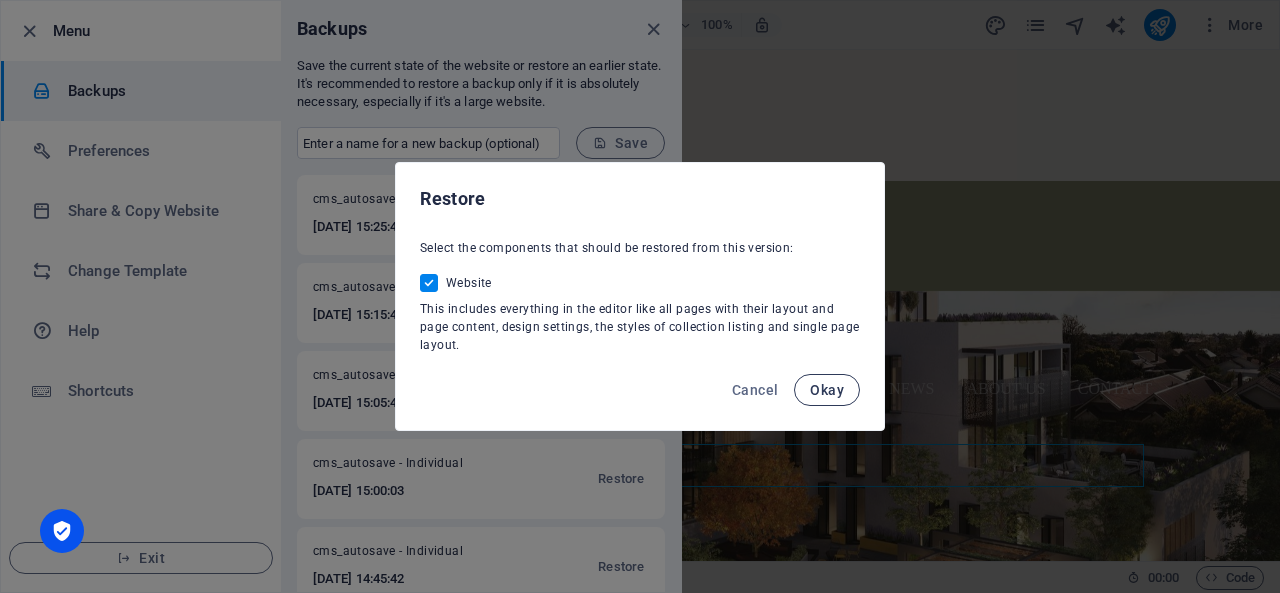 click on "Okay" at bounding box center (827, 390) 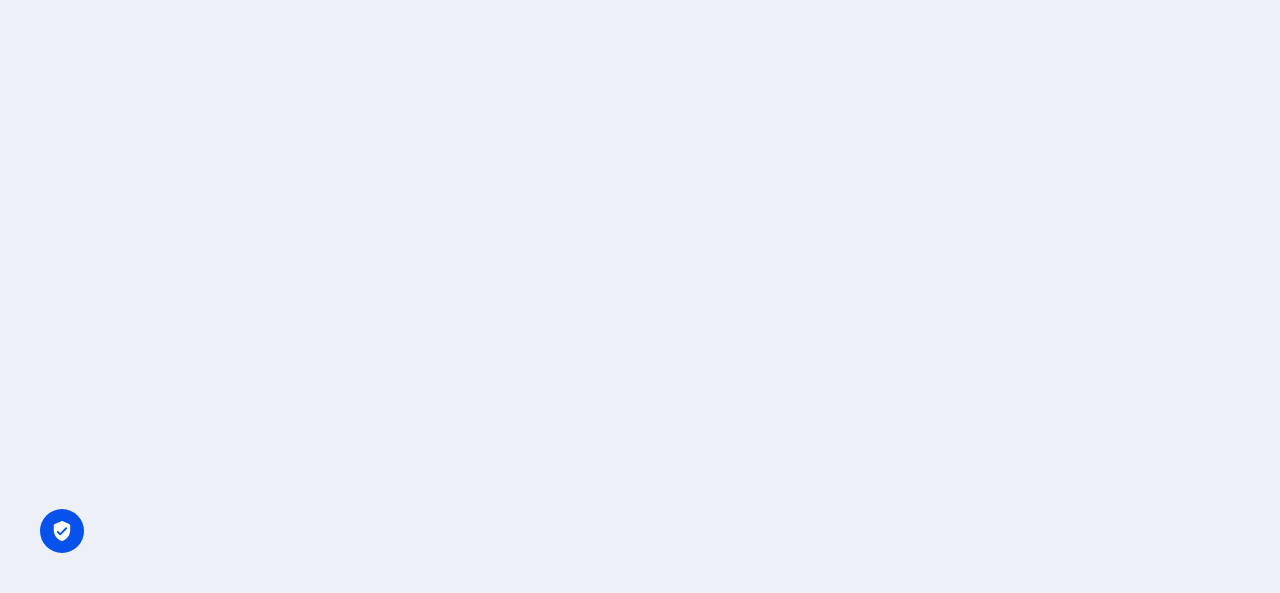 scroll, scrollTop: 0, scrollLeft: 0, axis: both 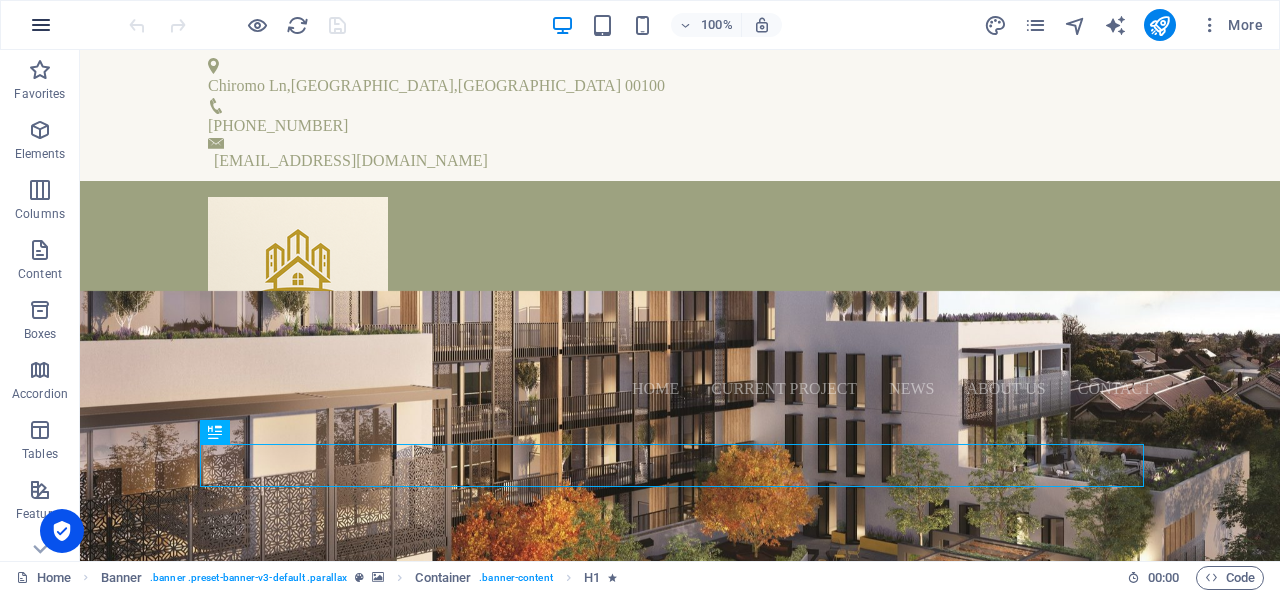 click at bounding box center [41, 25] 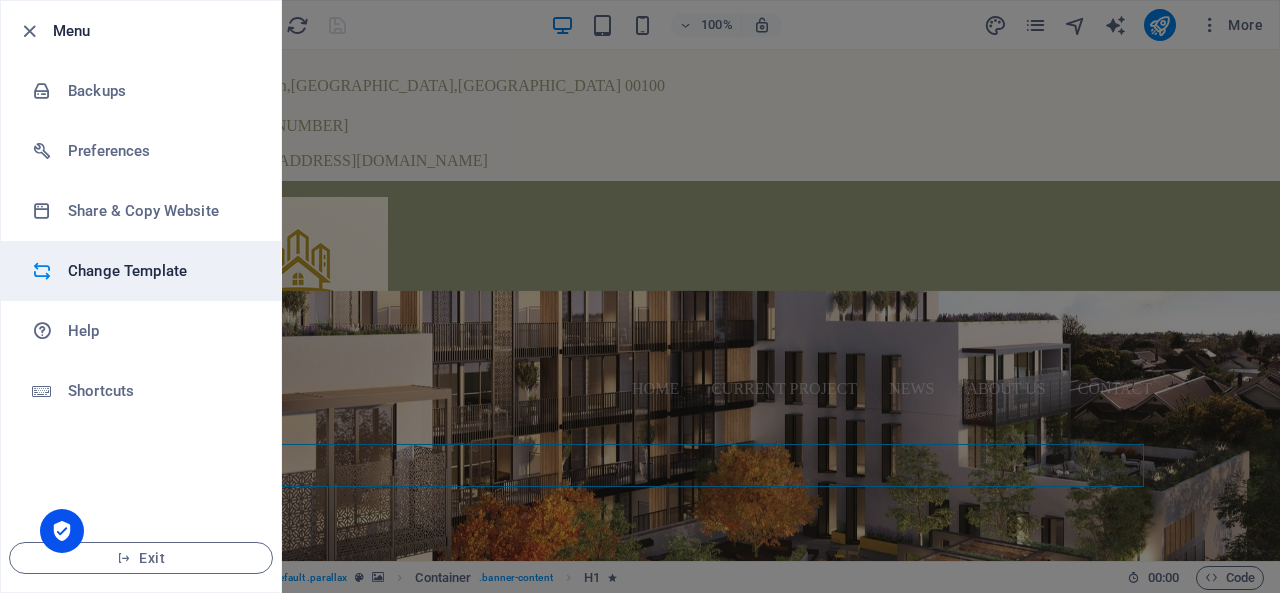 click on "Change Template" at bounding box center (160, 271) 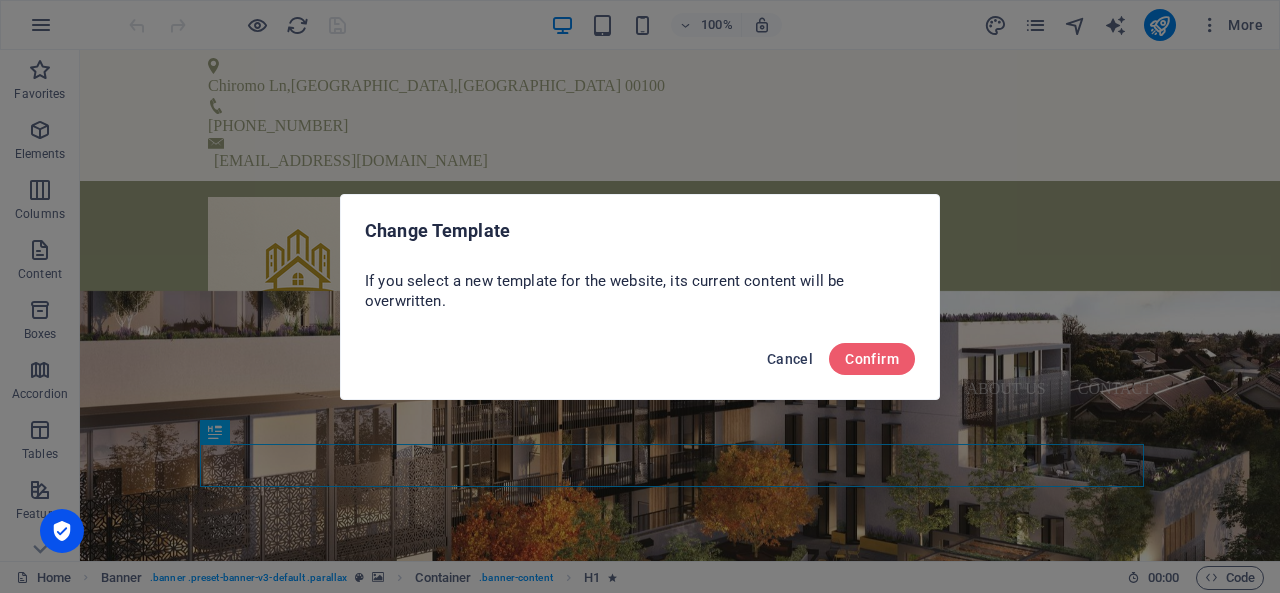 click on "Cancel" at bounding box center (790, 359) 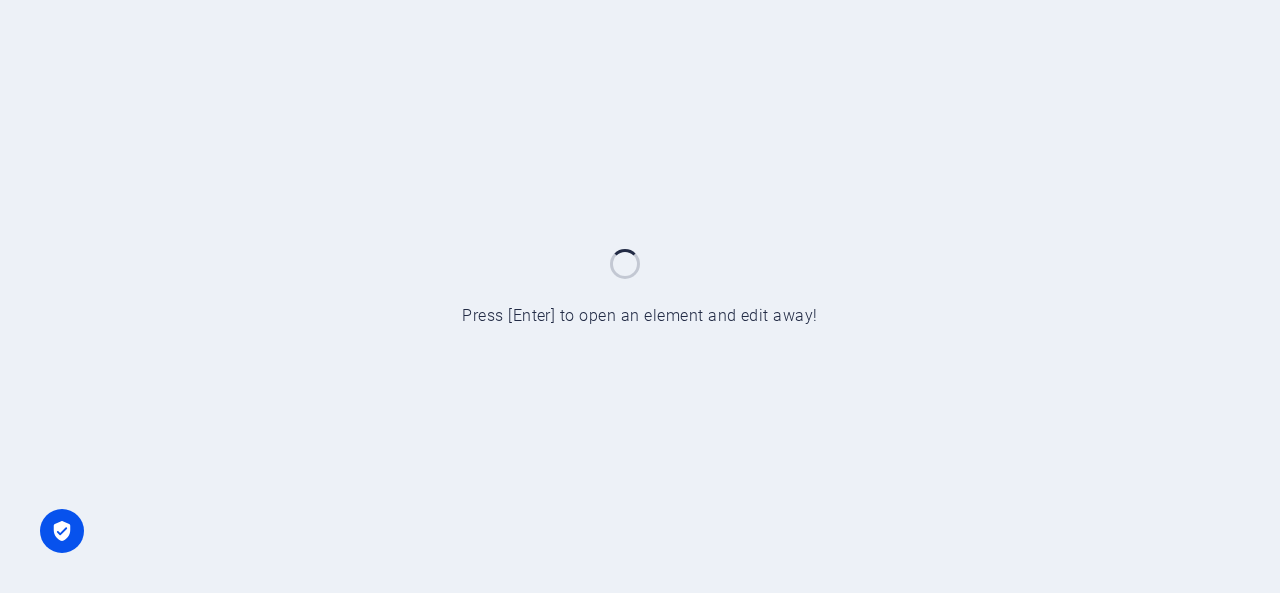 scroll, scrollTop: 0, scrollLeft: 0, axis: both 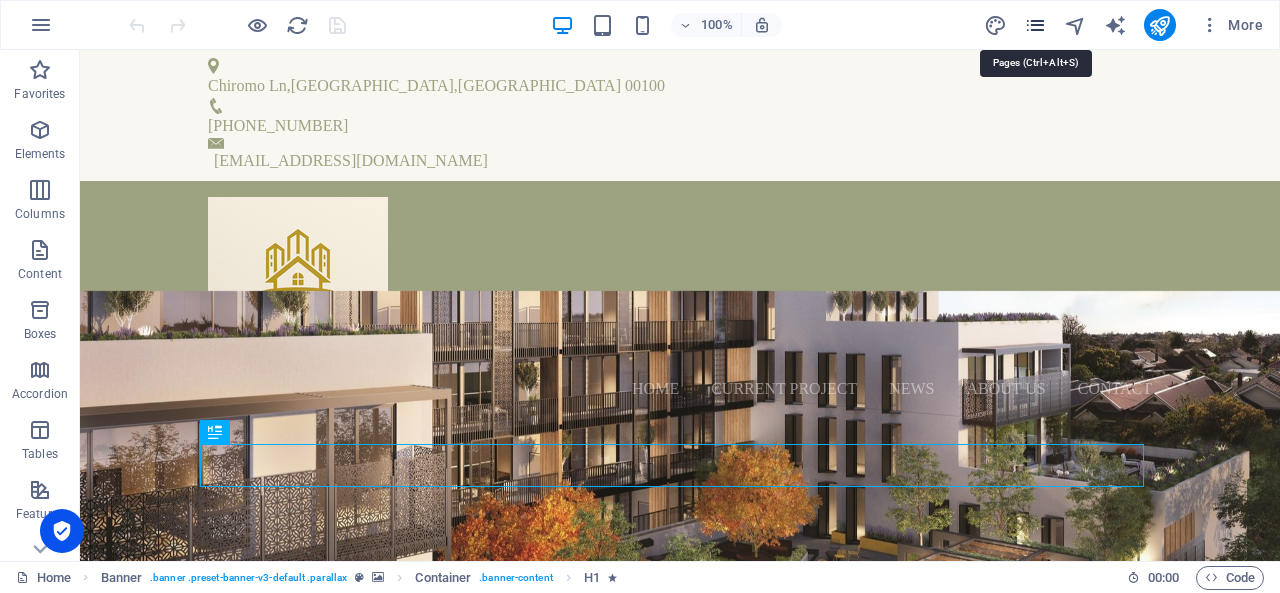 click at bounding box center [1035, 25] 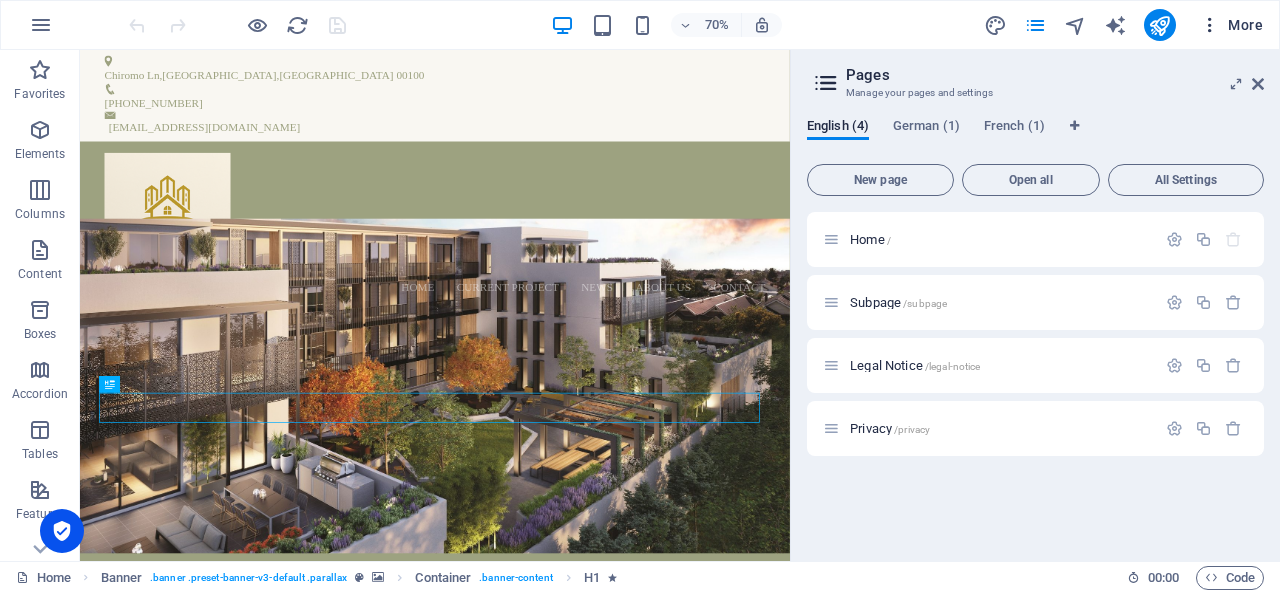 click on "More" at bounding box center (1231, 25) 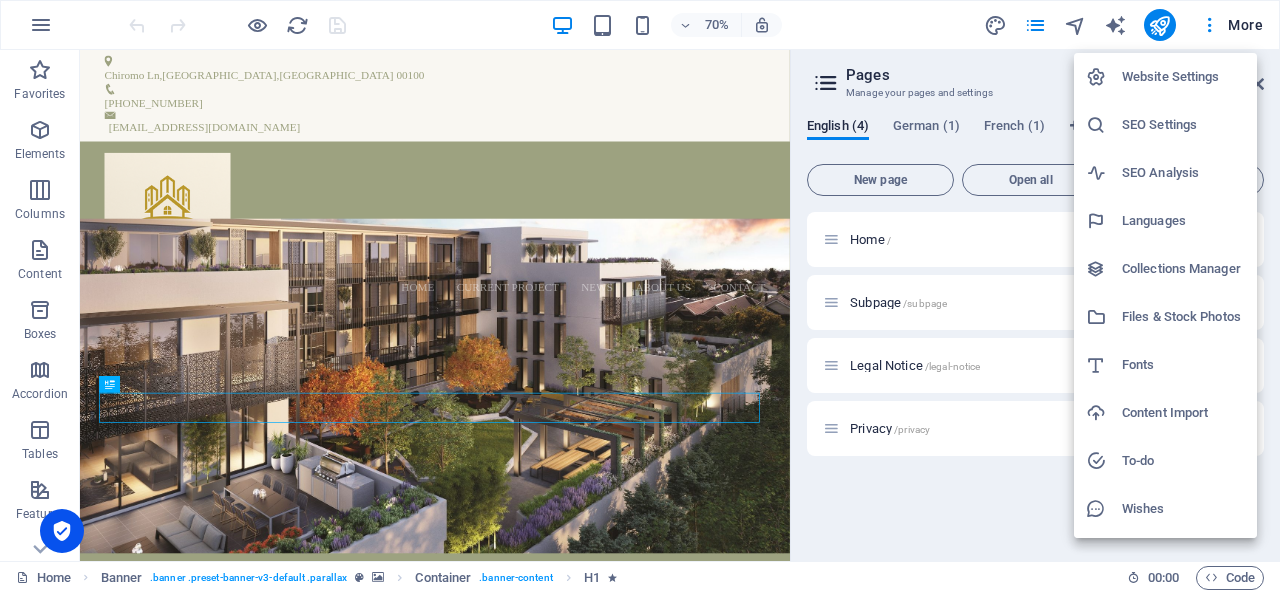click on "Website Settings" at bounding box center (1183, 77) 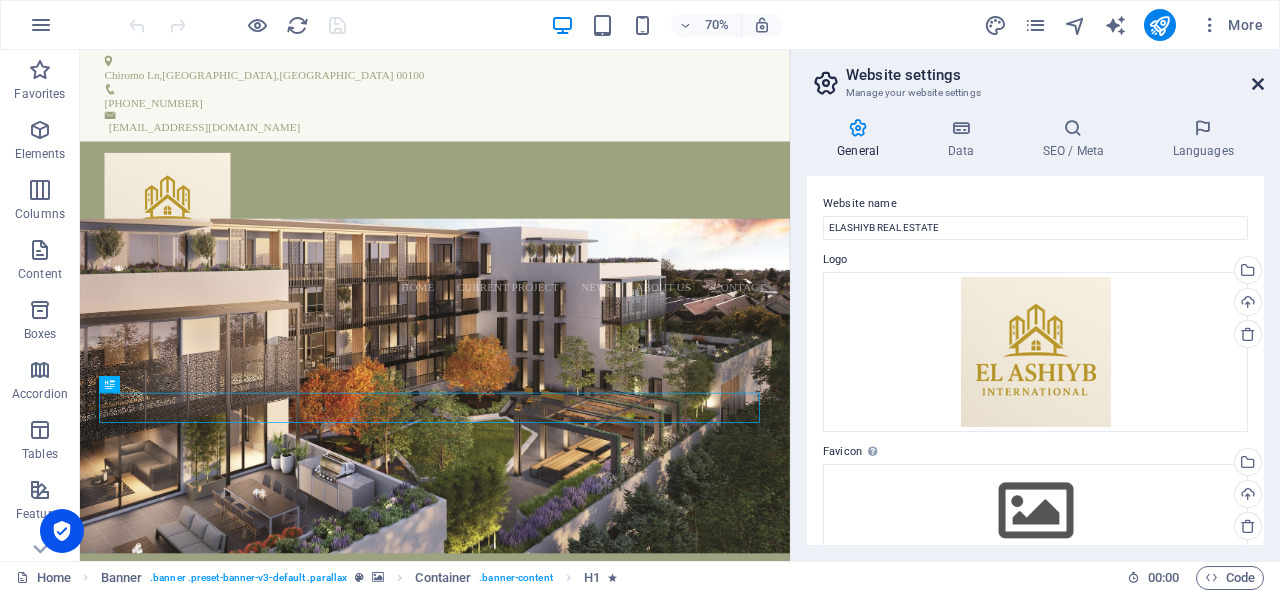 click at bounding box center (1258, 84) 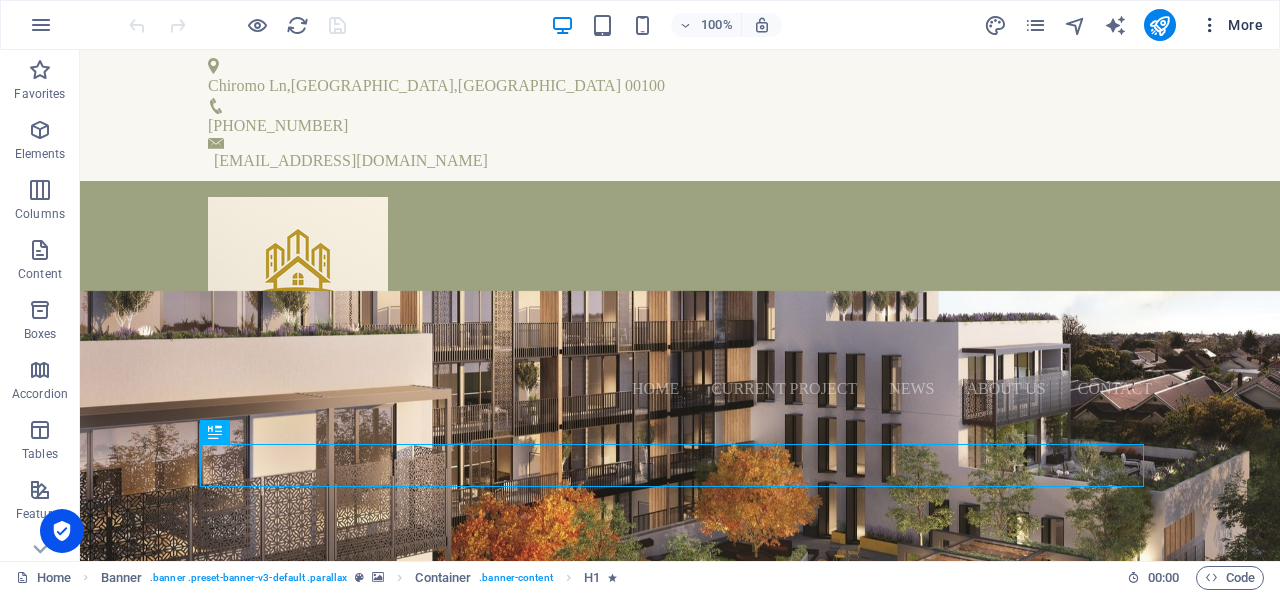 click on "More" at bounding box center [1231, 25] 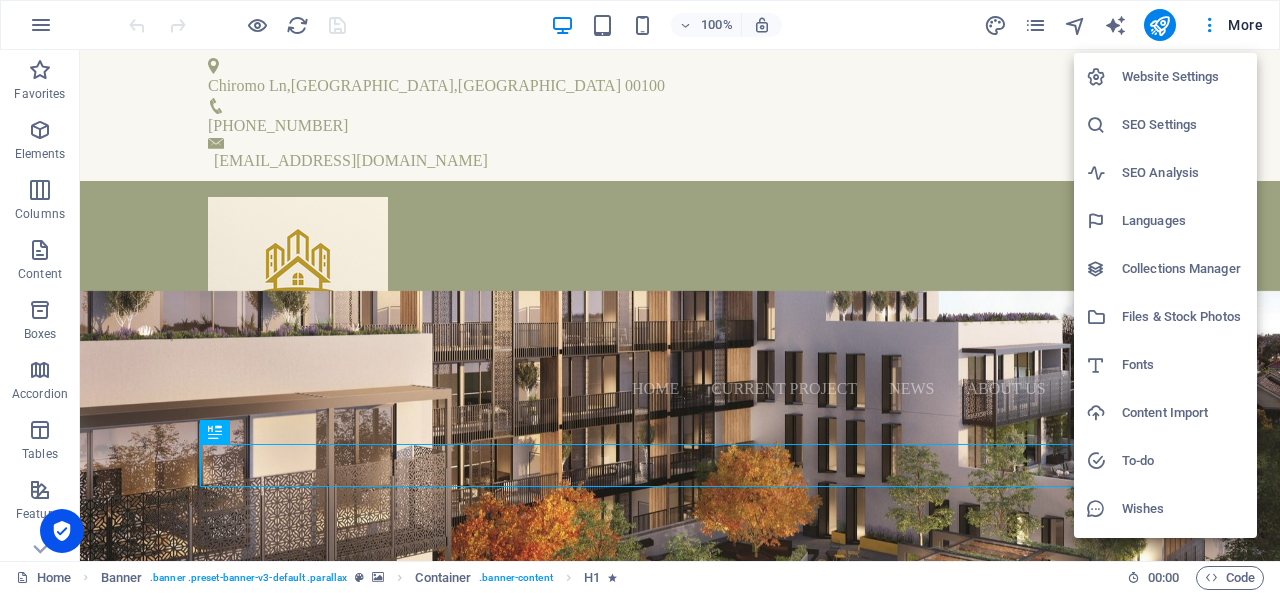 click on "Website Settings" at bounding box center [1183, 77] 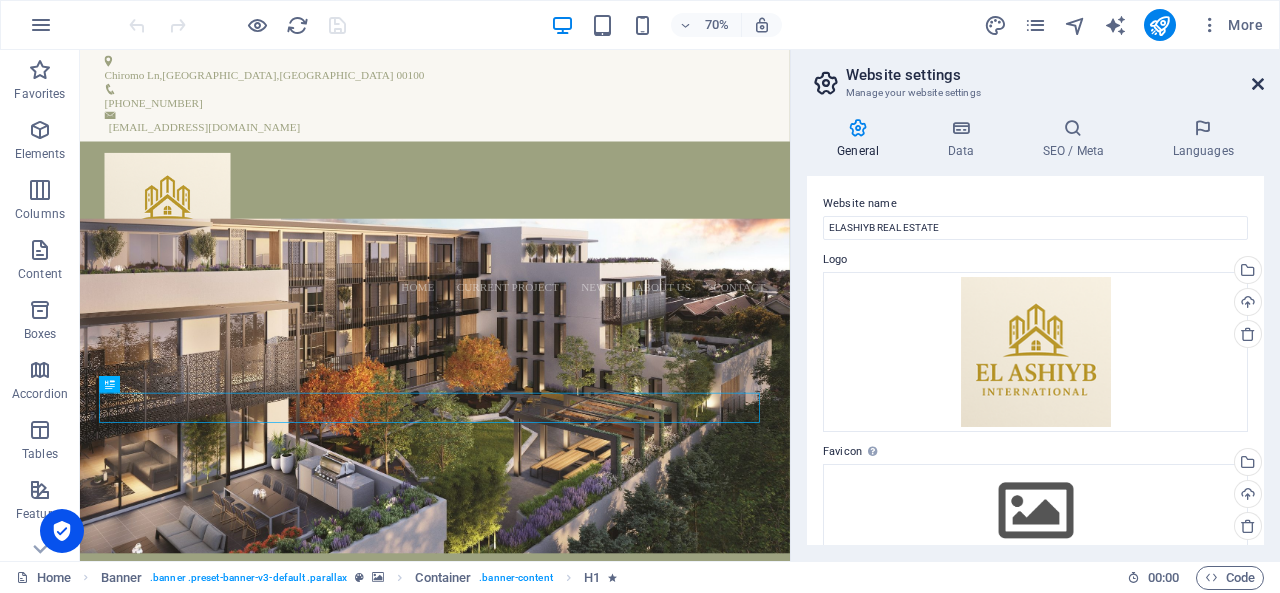 click at bounding box center (1258, 84) 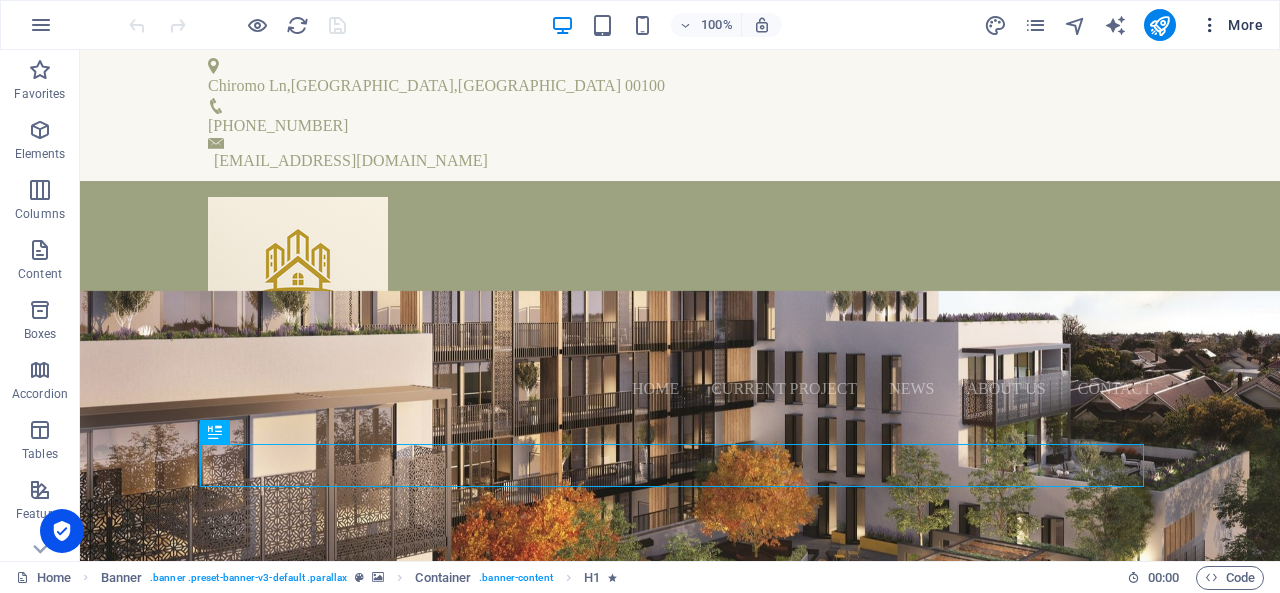 click on "More" at bounding box center [1231, 25] 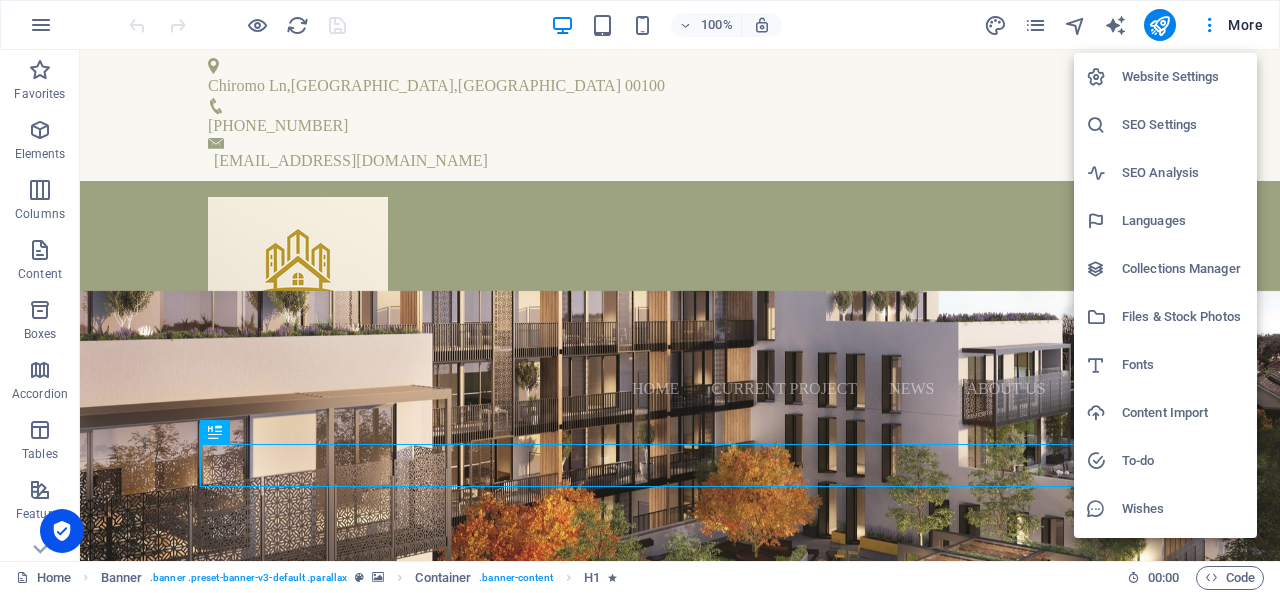 click on "Files & Stock Photos" at bounding box center [1183, 317] 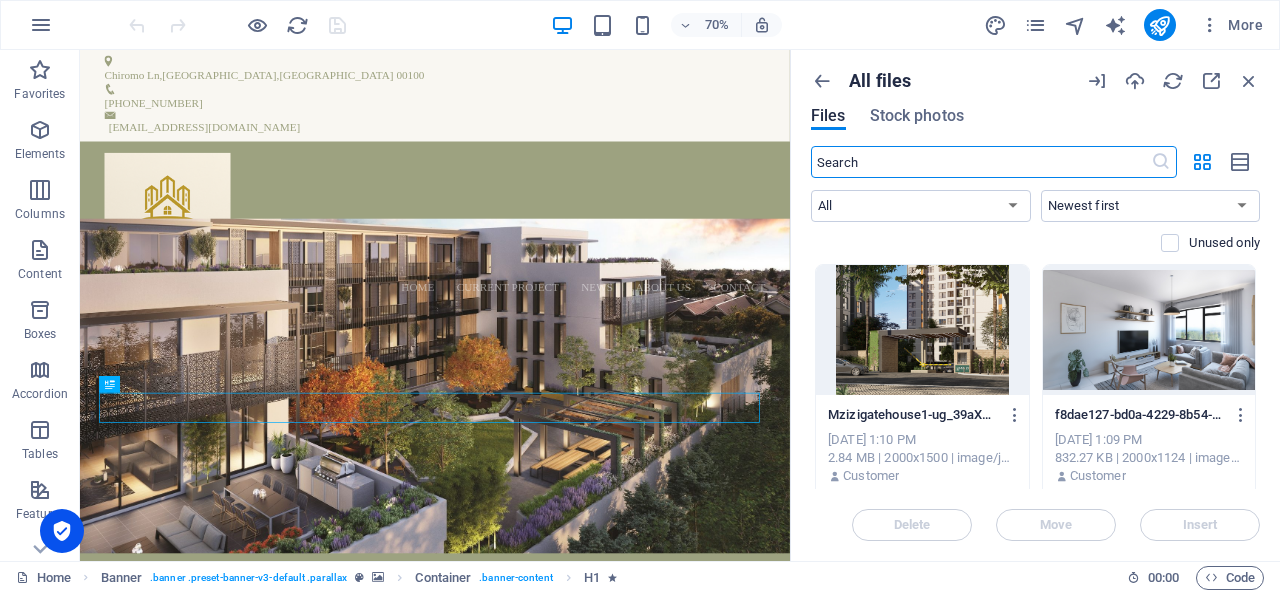 click on "All files Files Stock photos ​ All Images Documents Audio Video Vector Other Newest first Oldest first Name (A-Z) Name (Z-A) Size (0-9) Size (9-0) Resolution (0-9) Resolution (9-0) Unused only Drop files here to upload them instantly Mzizigatehouse1-ug_39aXVlN0H3qA2PR-c7A.jpg Mzizigatehouse1-ug_39aXVlN0H3qA2PR-c7A.jpg Jul 10, 2025 1:10 PM 2.84 MB | 2000x1500 | image/jpeg Customer f8dae127-bd0a-4229-8b54-d4f9177ec6661-T-oLvKtnYgEJxjUrDzMuEw.jpg f8dae127-bd0a-4229-8b54-d4f9177ec6661-T-oLvKtnYgEJxjUrDzMuEw.jpg Jul 10, 2025 1:09 PM 832.27 KB | 2000x1124 | image/jpeg Customer Lounge2Bedroom-T-BJYaaFrKq-rsjtxIYZsw.jpg Lounge2Bedroom-T-BJYaaFrKq-rsjtxIYZsw.jpg Jul 10, 2025 12:13 PM 1.05 MB | 2000x1125 | image/jpeg Customer DJI_0546-U8cVpbP2_GOFTpWcyfnnKg.JPG DJI_0546-U8cVpbP2_GOFTpWcyfnnKg.JPG Jul 10, 2025 11:23 AM 10.07 MB | 5472x3648 | image/jpeg Customer DJI_0445-czerPzWsU-N5_68XzKNBQg.JPG DJI_0445-czerPzWsU-N5_68XzKNBQg.JPG Jul 10, 2025 11:21 AM 9.1 MB | 5472x3648 | image/jpeg Customer Jul 10, 2025 11:19 AM" at bounding box center [1035, 305] 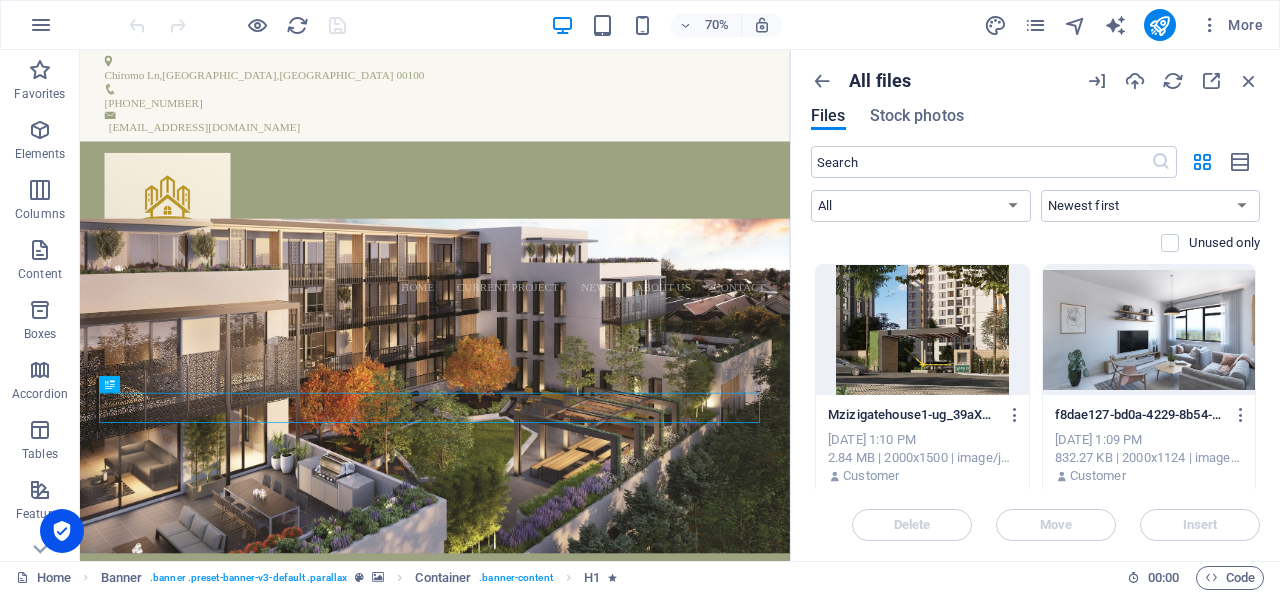 click on "All files Files Stock photos ​ All Images Documents Audio Video Vector Other Newest first Oldest first Name (A-Z) Name (Z-A) Size (0-9) Size (9-0) Resolution (0-9) Resolution (9-0) Unused only Drop files here to upload them instantly Mzizigatehouse1-ug_39aXVlN0H3qA2PR-c7A.jpg Mzizigatehouse1-ug_39aXVlN0H3qA2PR-c7A.jpg Jul 10, 2025 1:10 PM 2.84 MB | 2000x1500 | image/jpeg Customer f8dae127-bd0a-4229-8b54-d4f9177ec6661-T-oLvKtnYgEJxjUrDzMuEw.jpg f8dae127-bd0a-4229-8b54-d4f9177ec6661-T-oLvKtnYgEJxjUrDzMuEw.jpg Jul 10, 2025 1:09 PM 832.27 KB | 2000x1124 | image/jpeg Customer Lounge2Bedroom-T-BJYaaFrKq-rsjtxIYZsw.jpg Lounge2Bedroom-T-BJYaaFrKq-rsjtxIYZsw.jpg Jul 10, 2025 12:13 PM 1.05 MB | 2000x1125 | image/jpeg Customer DJI_0546-U8cVpbP2_GOFTpWcyfnnKg.JPG DJI_0546-U8cVpbP2_GOFTpWcyfnnKg.JPG Jul 10, 2025 11:23 AM 10.07 MB | 5472x3648 | image/jpeg Customer DJI_0445-czerPzWsU-N5_68XzKNBQg.JPG DJI_0445-czerPzWsU-N5_68XzKNBQg.JPG Jul 10, 2025 11:21 AM 9.1 MB | 5472x3648 | image/jpeg Customer Jul 10, 2025 11:19 AM" at bounding box center (1035, 305) 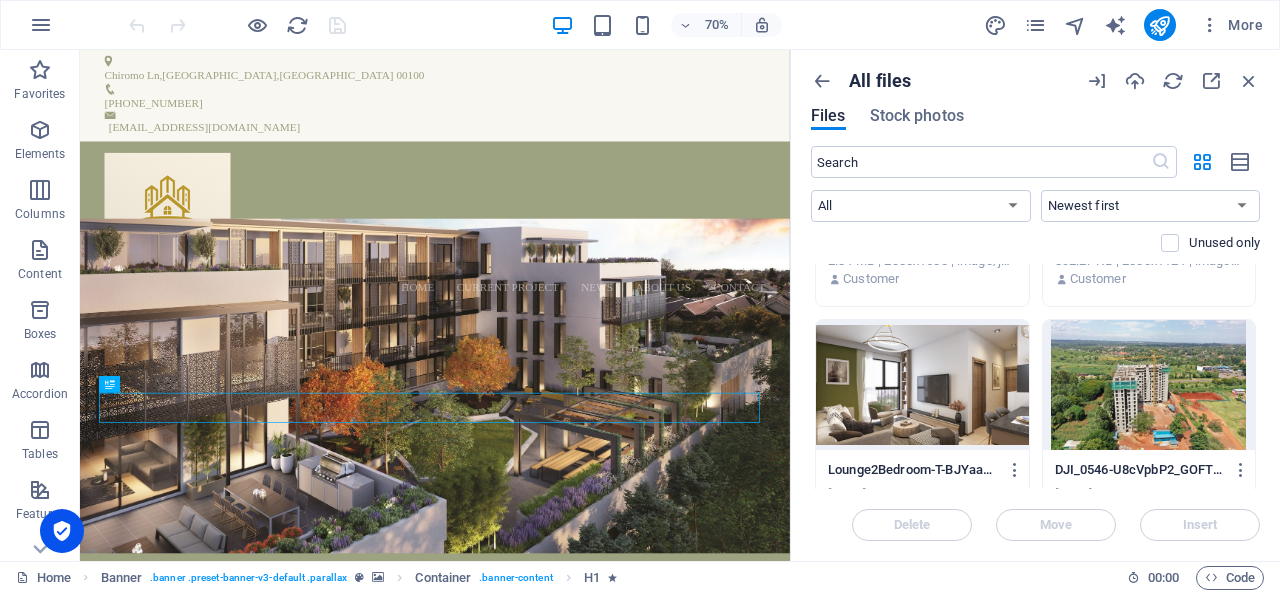 scroll, scrollTop: 394, scrollLeft: 0, axis: vertical 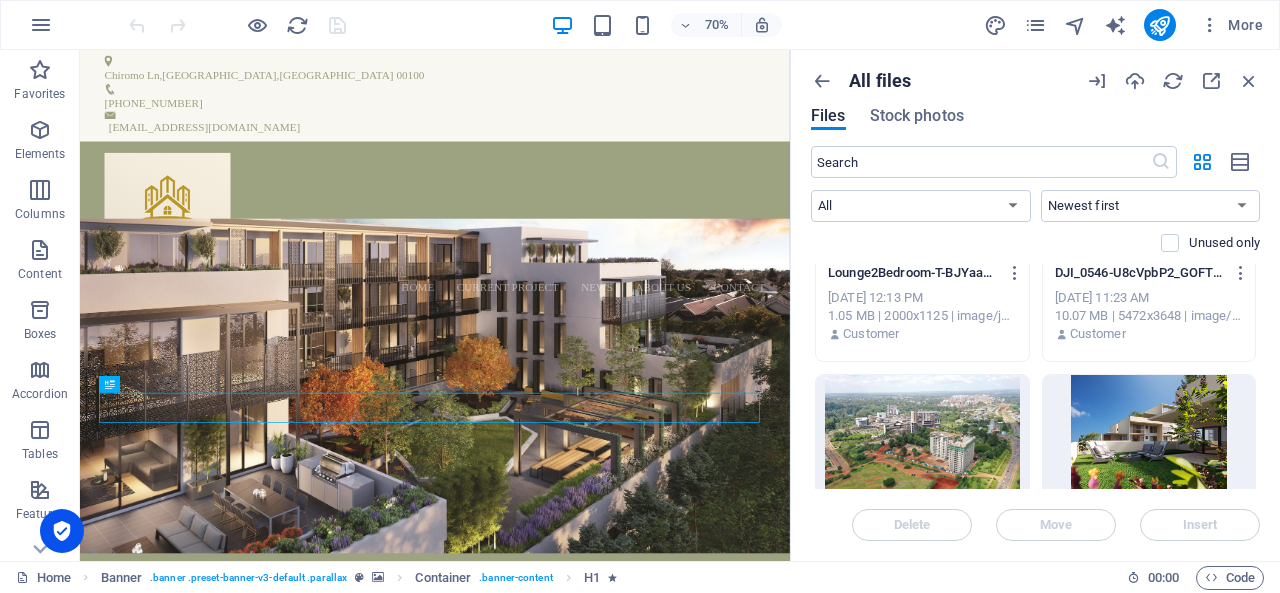 click on "All files Files Stock photos ​ All Images Documents Audio Video Vector Other Newest first Oldest first Name (A-Z) Name (Z-A) Size (0-9) Size (9-0) Resolution (0-9) Resolution (9-0) Unused only Drop files here to upload them instantly Mzizigatehouse1-ug_39aXVlN0H3qA2PR-c7A.jpg Mzizigatehouse1-ug_39aXVlN0H3qA2PR-c7A.jpg Jul 10, 2025 1:10 PM 2.84 MB | 2000x1500 | image/jpeg Customer f8dae127-bd0a-4229-8b54-d4f9177ec6661-T-oLvKtnYgEJxjUrDzMuEw.jpg f8dae127-bd0a-4229-8b54-d4f9177ec6661-T-oLvKtnYgEJxjUrDzMuEw.jpg Jul 10, 2025 1:09 PM 832.27 KB | 2000x1124 | image/jpeg Customer Lounge2Bedroom-T-BJYaaFrKq-rsjtxIYZsw.jpg Lounge2Bedroom-T-BJYaaFrKq-rsjtxIYZsw.jpg Jul 10, 2025 12:13 PM 1.05 MB | 2000x1125 | image/jpeg Customer DJI_0546-U8cVpbP2_GOFTpWcyfnnKg.JPG DJI_0546-U8cVpbP2_GOFTpWcyfnnKg.JPG Jul 10, 2025 11:23 AM 10.07 MB | 5472x3648 | image/jpeg Customer DJI_0445-czerPzWsU-N5_68XzKNBQg.JPG DJI_0445-czerPzWsU-N5_68XzKNBQg.JPG Jul 10, 2025 11:21 AM 9.1 MB | 5472x3648 | image/jpeg Customer Jul 10, 2025 11:19 AM" at bounding box center (1035, 305) 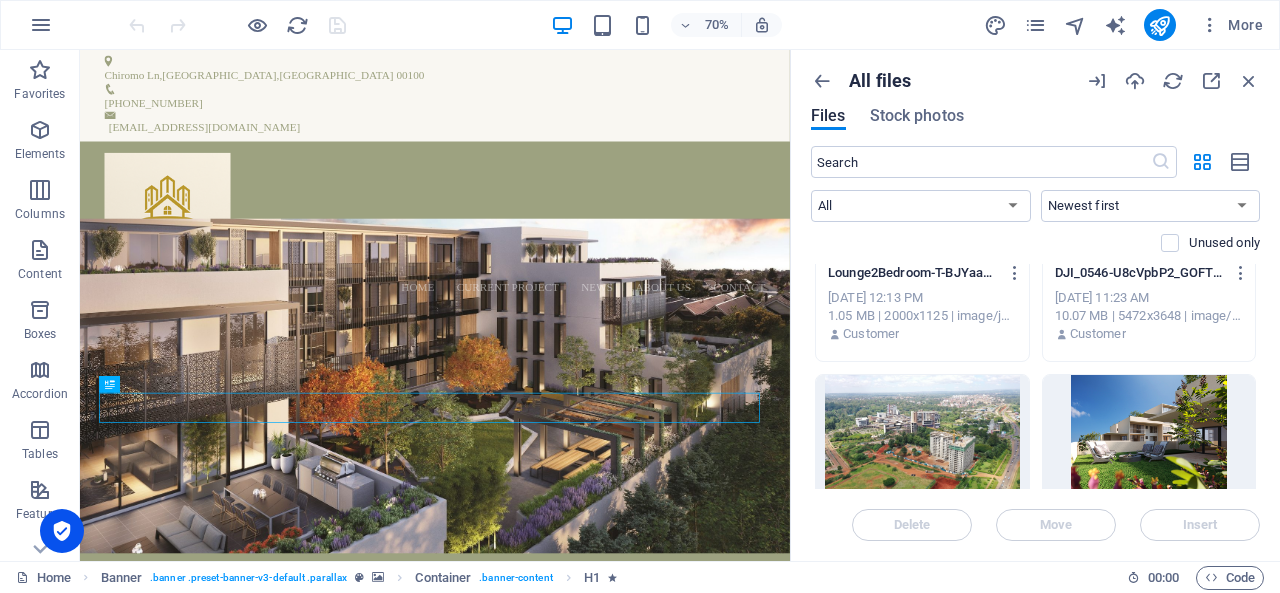 scroll, scrollTop: 591, scrollLeft: 0, axis: vertical 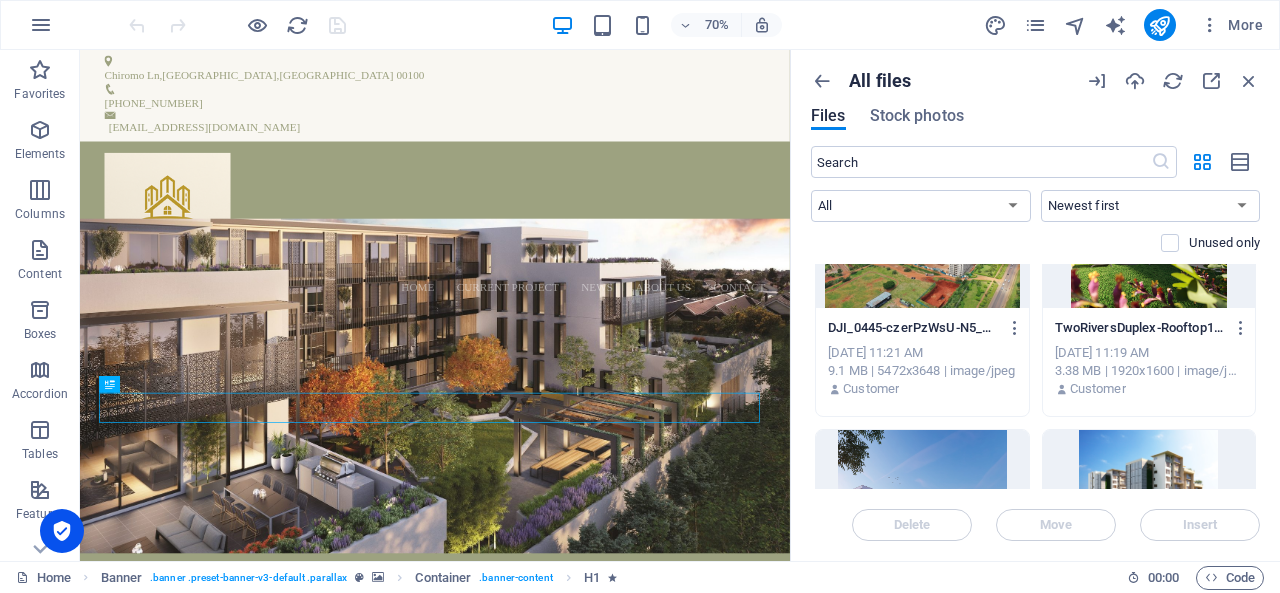 click on "All files Files Stock photos ​ All Images Documents Audio Video Vector Other Newest first Oldest first Name (A-Z) Name (Z-A) Size (0-9) Size (9-0) Resolution (0-9) Resolution (9-0) Unused only Drop files here to upload them instantly Mzizigatehouse1-ug_39aXVlN0H3qA2PR-c7A.jpg Mzizigatehouse1-ug_39aXVlN0H3qA2PR-c7A.jpg Jul 10, 2025 1:10 PM 2.84 MB | 2000x1500 | image/jpeg Customer f8dae127-bd0a-4229-8b54-d4f9177ec6661-T-oLvKtnYgEJxjUrDzMuEw.jpg f8dae127-bd0a-4229-8b54-d4f9177ec6661-T-oLvKtnYgEJxjUrDzMuEw.jpg Jul 10, 2025 1:09 PM 832.27 KB | 2000x1124 | image/jpeg Customer Lounge2Bedroom-T-BJYaaFrKq-rsjtxIYZsw.jpg Lounge2Bedroom-T-BJYaaFrKq-rsjtxIYZsw.jpg Jul 10, 2025 12:13 PM 1.05 MB | 2000x1125 | image/jpeg Customer DJI_0546-U8cVpbP2_GOFTpWcyfnnKg.JPG DJI_0546-U8cVpbP2_GOFTpWcyfnnKg.JPG Jul 10, 2025 11:23 AM 10.07 MB | 5472x3648 | image/jpeg Customer DJI_0445-czerPzWsU-N5_68XzKNBQg.JPG DJI_0445-czerPzWsU-N5_68XzKNBQg.JPG Jul 10, 2025 11:21 AM 9.1 MB | 5472x3648 | image/jpeg Customer Jul 10, 2025 11:19 AM" at bounding box center (1035, 305) 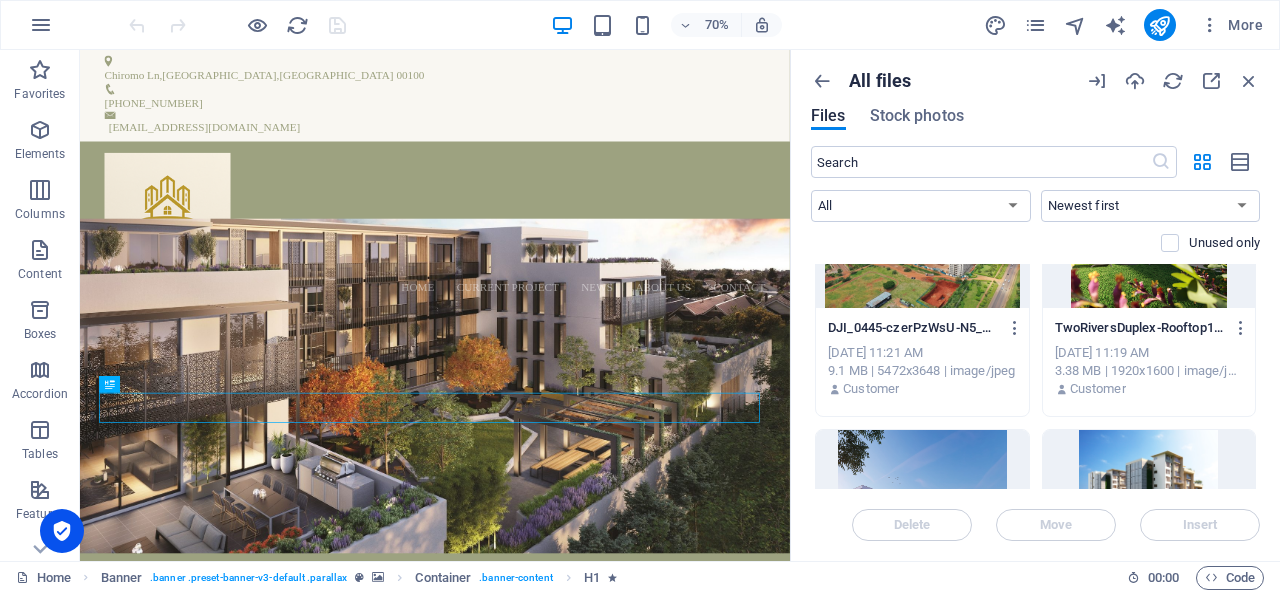 scroll, scrollTop: 788, scrollLeft: 0, axis: vertical 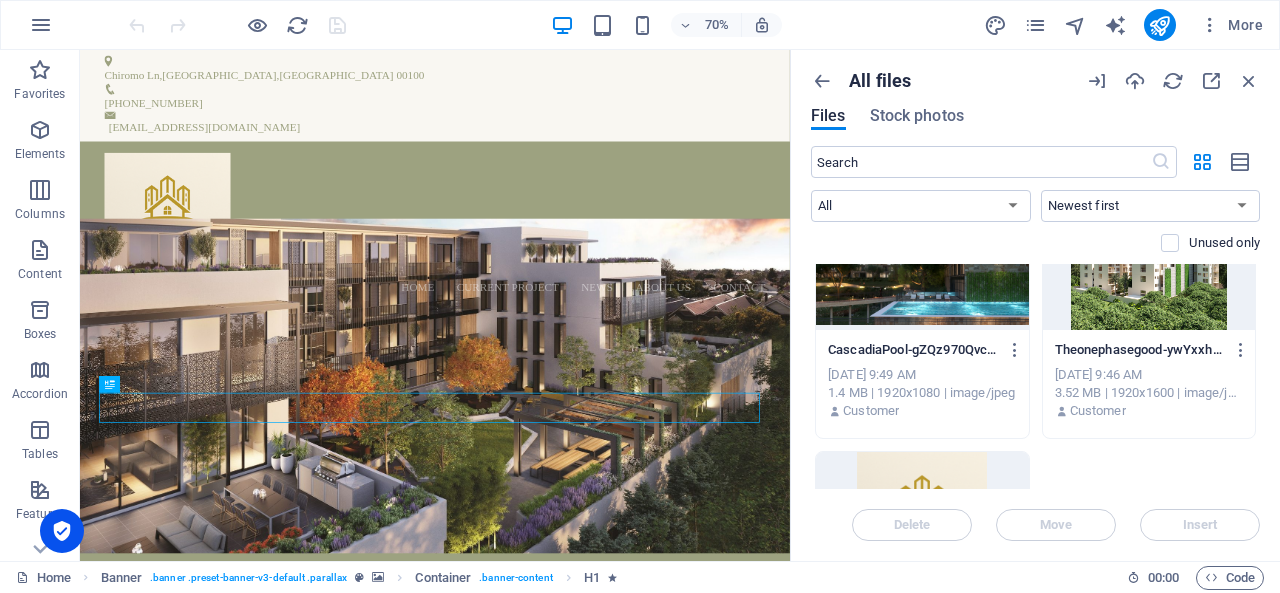 click on "All files Files Stock photos ​ All Images Documents Audio Video Vector Other Newest first Oldest first Name (A-Z) Name (Z-A) Size (0-9) Size (9-0) Resolution (0-9) Resolution (9-0) Unused only Drop files here to upload them instantly Mzizigatehouse1-ug_39aXVlN0H3qA2PR-c7A.jpg Mzizigatehouse1-ug_39aXVlN0H3qA2PR-c7A.jpg Jul 10, 2025 1:10 PM 2.84 MB | 2000x1500 | image/jpeg Customer f8dae127-bd0a-4229-8b54-d4f9177ec6661-T-oLvKtnYgEJxjUrDzMuEw.jpg f8dae127-bd0a-4229-8b54-d4f9177ec6661-T-oLvKtnYgEJxjUrDzMuEw.jpg Jul 10, 2025 1:09 PM 832.27 KB | 2000x1124 | image/jpeg Customer Lounge2Bedroom-T-BJYaaFrKq-rsjtxIYZsw.jpg Lounge2Bedroom-T-BJYaaFrKq-rsjtxIYZsw.jpg Jul 10, 2025 12:13 PM 1.05 MB | 2000x1125 | image/jpeg Customer DJI_0546-U8cVpbP2_GOFTpWcyfnnKg.JPG DJI_0546-U8cVpbP2_GOFTpWcyfnnKg.JPG Jul 10, 2025 11:23 AM 10.07 MB | 5472x3648 | image/jpeg Customer DJI_0445-czerPzWsU-N5_68XzKNBQg.JPG DJI_0445-czerPzWsU-N5_68XzKNBQg.JPG Jul 10, 2025 11:21 AM 9.1 MB | 5472x3648 | image/jpeg Customer Jul 10, 2025 11:19 AM" at bounding box center (1035, 305) 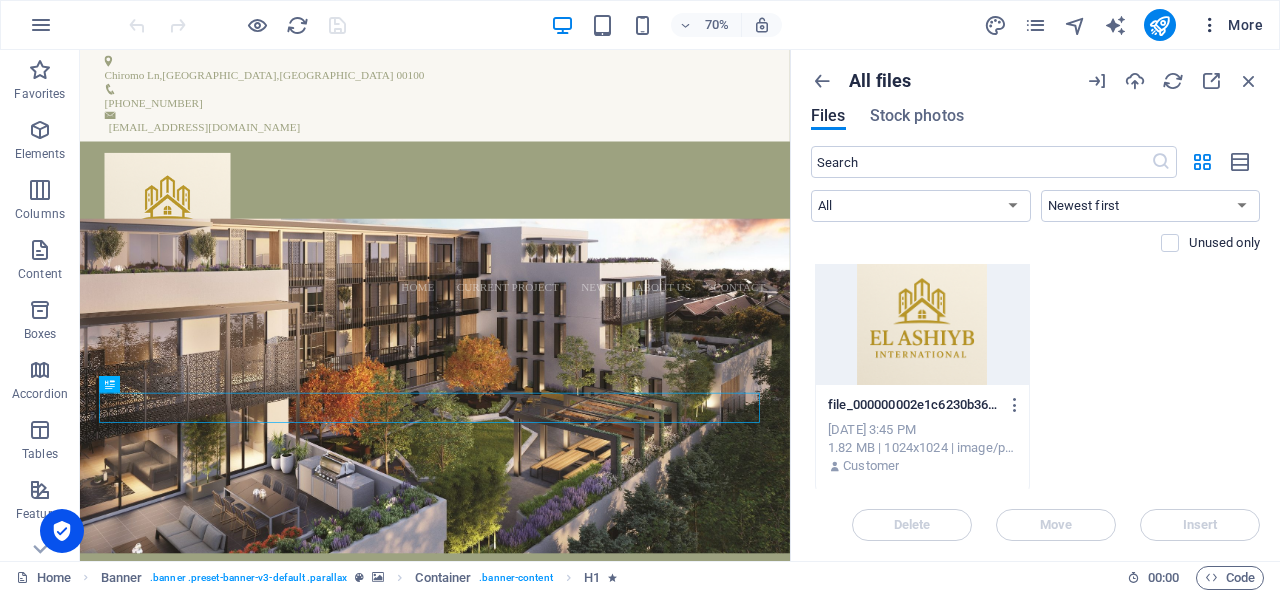 click on "More" at bounding box center (1231, 25) 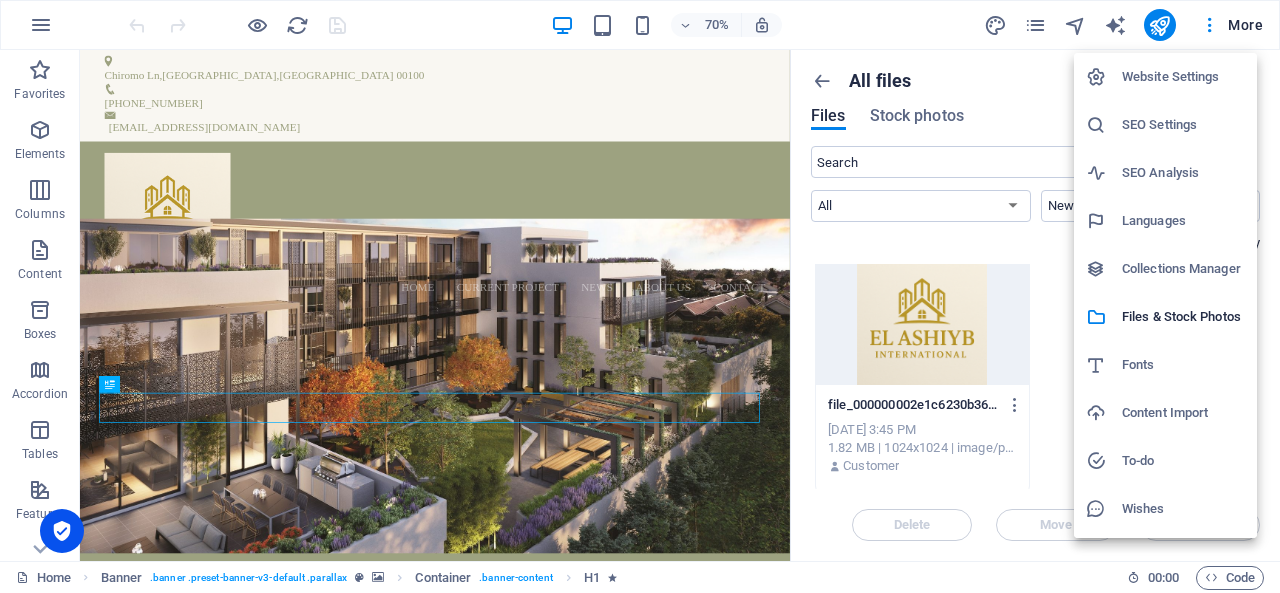 click on "SEO Settings" at bounding box center [1183, 125] 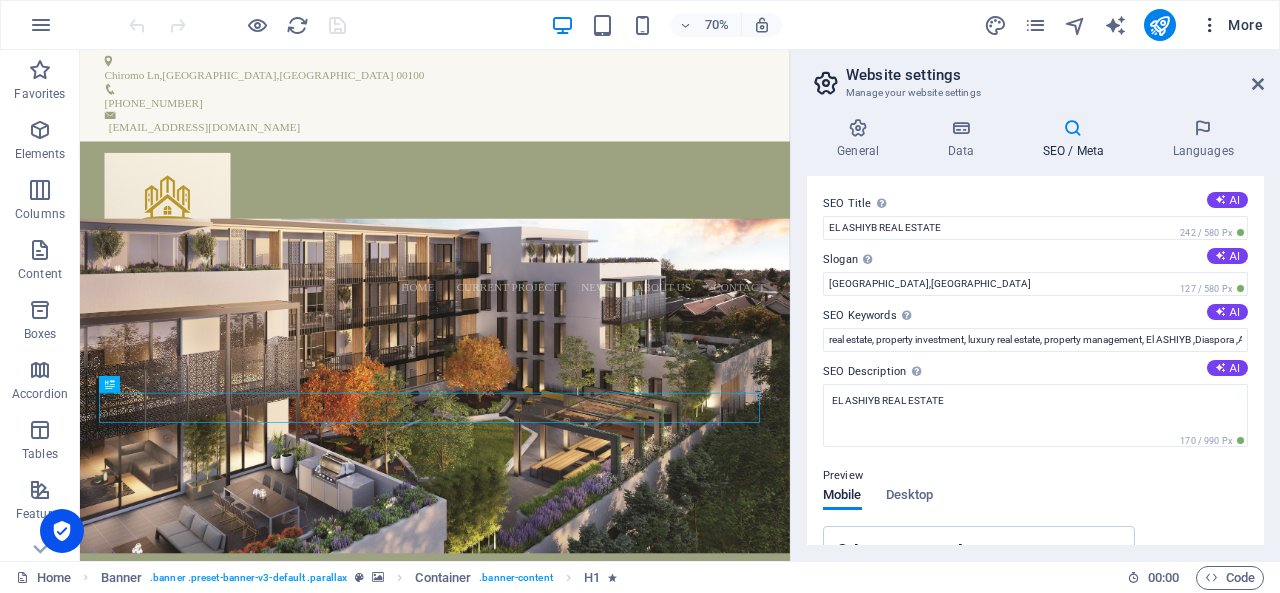 click on "More" at bounding box center [1231, 25] 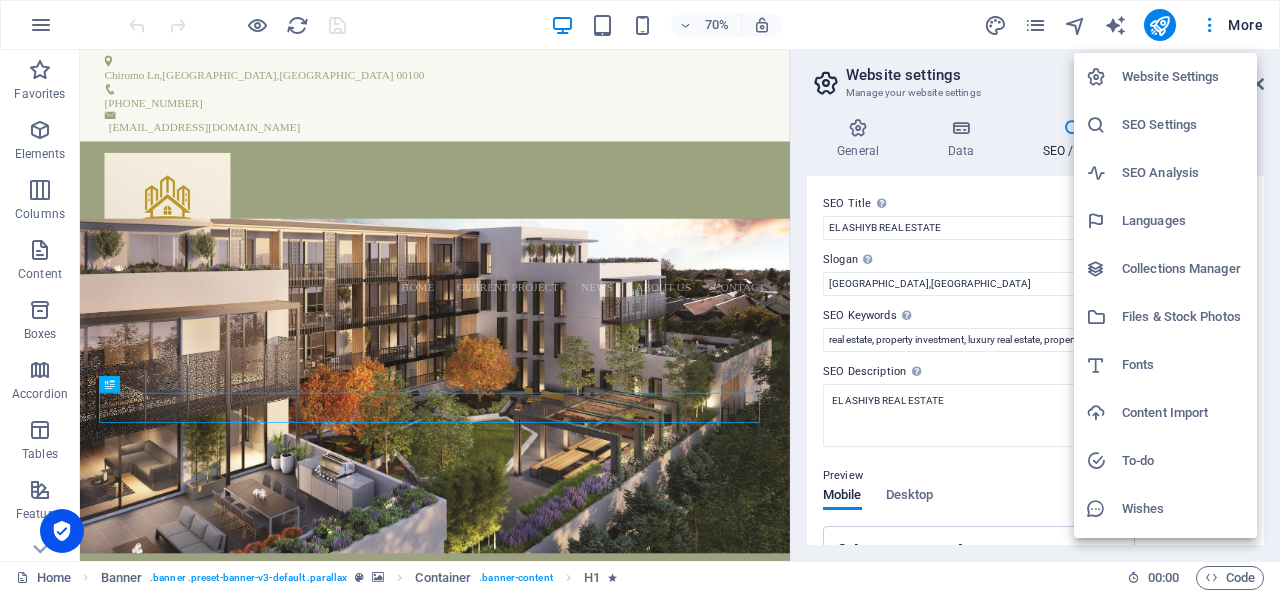 click on "Content Import" at bounding box center [1183, 413] 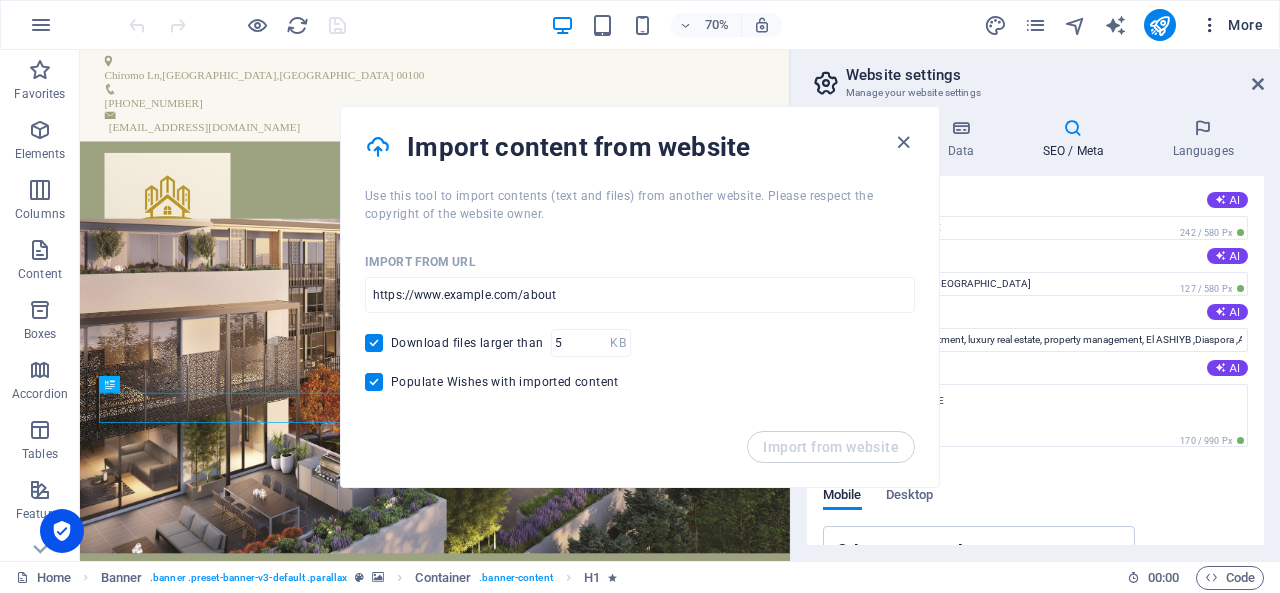 click on "More" at bounding box center [1231, 25] 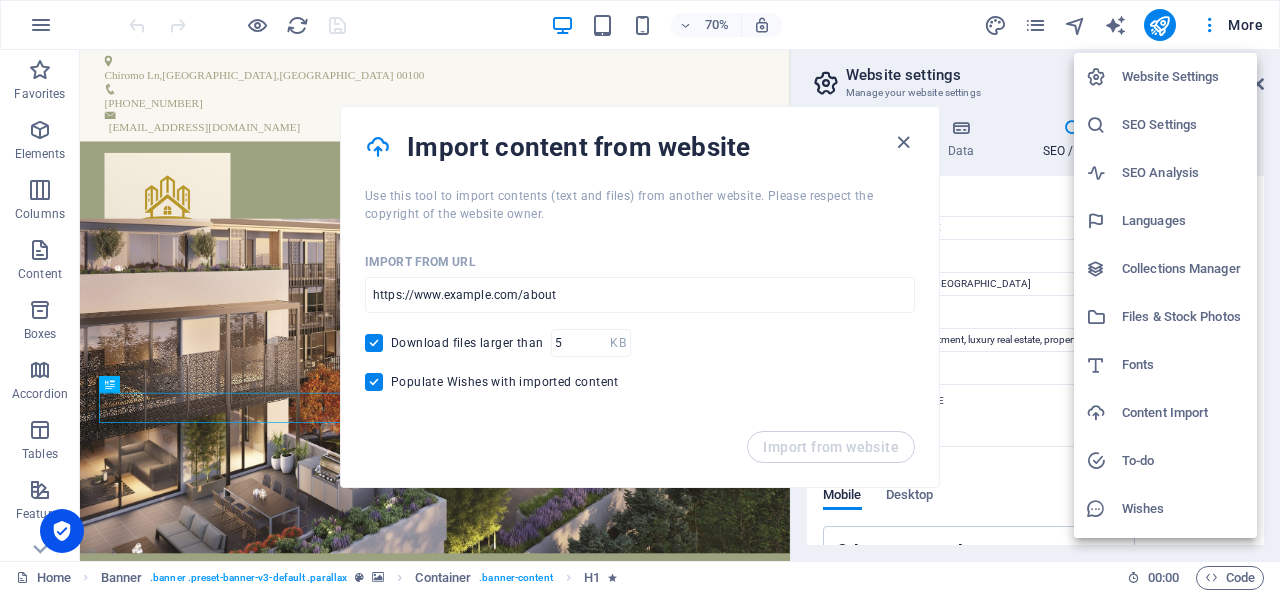 click on "Collections Manager" at bounding box center [1183, 269] 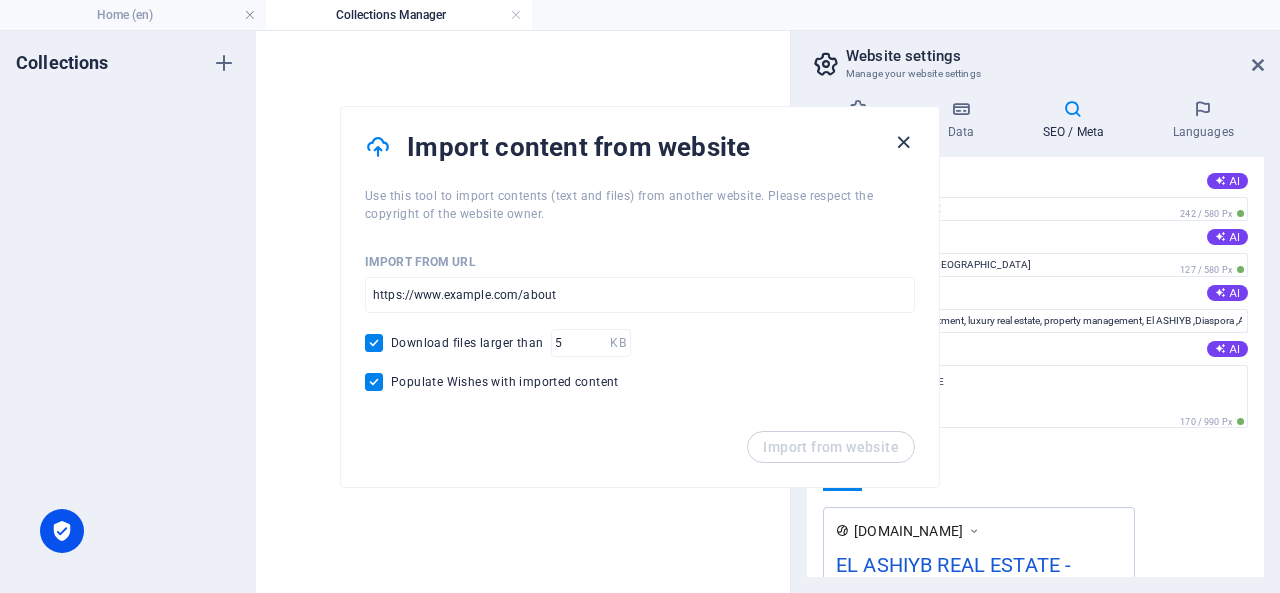 click at bounding box center (903, 142) 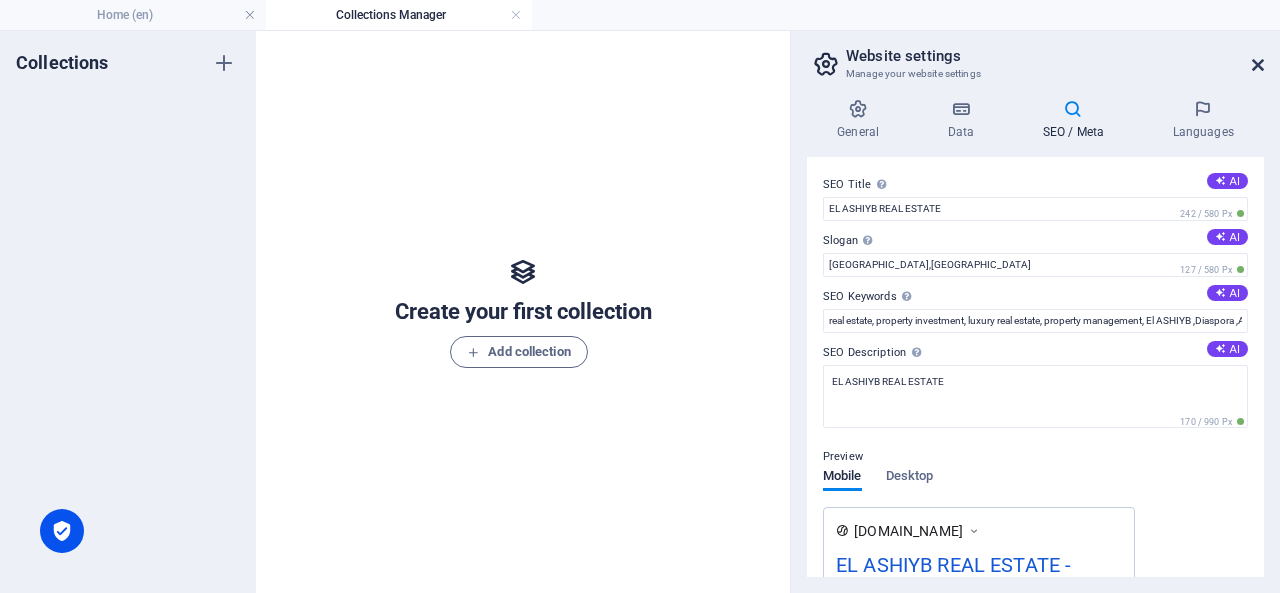 click at bounding box center [1258, 65] 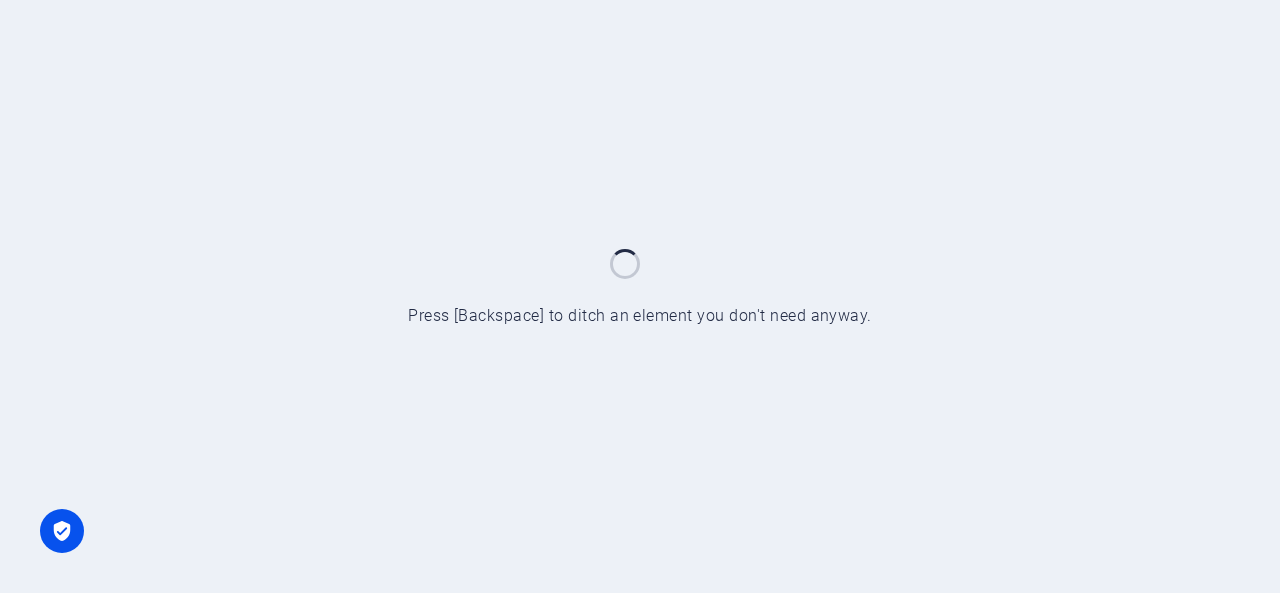 scroll, scrollTop: 0, scrollLeft: 0, axis: both 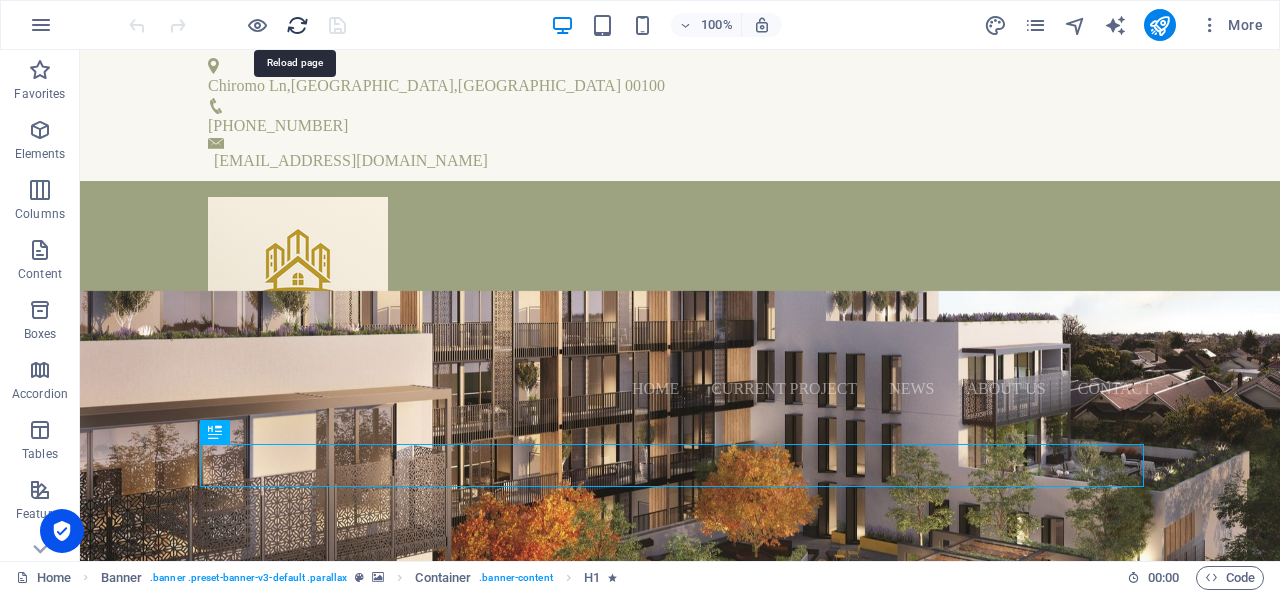 click at bounding box center [297, 25] 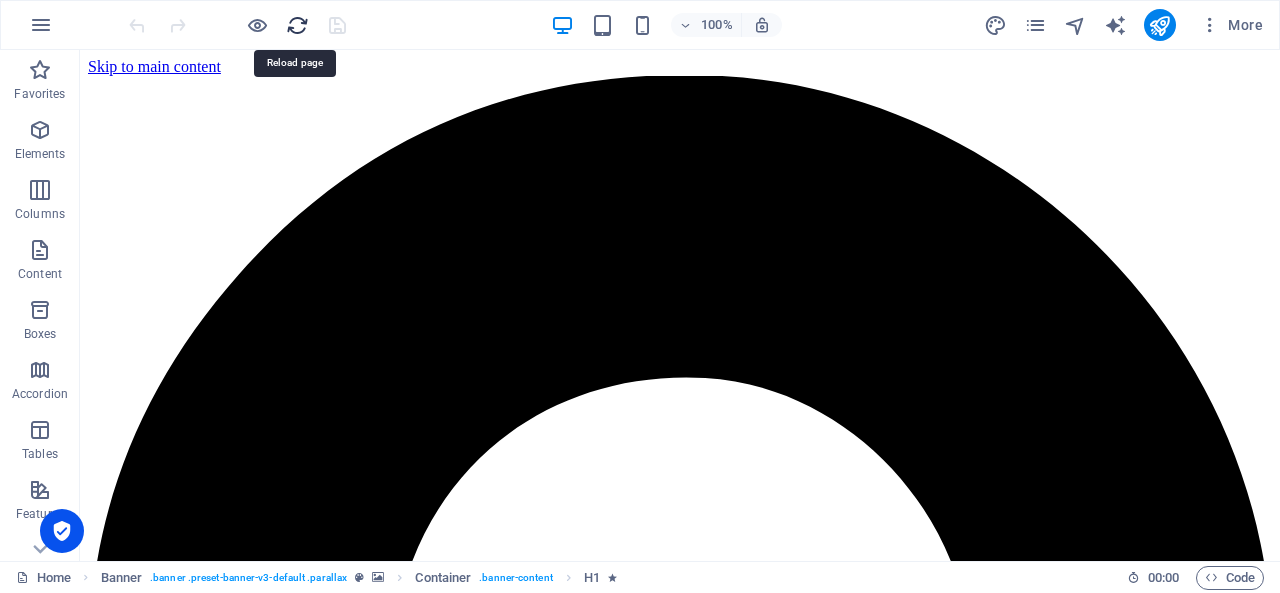 scroll, scrollTop: 0, scrollLeft: 0, axis: both 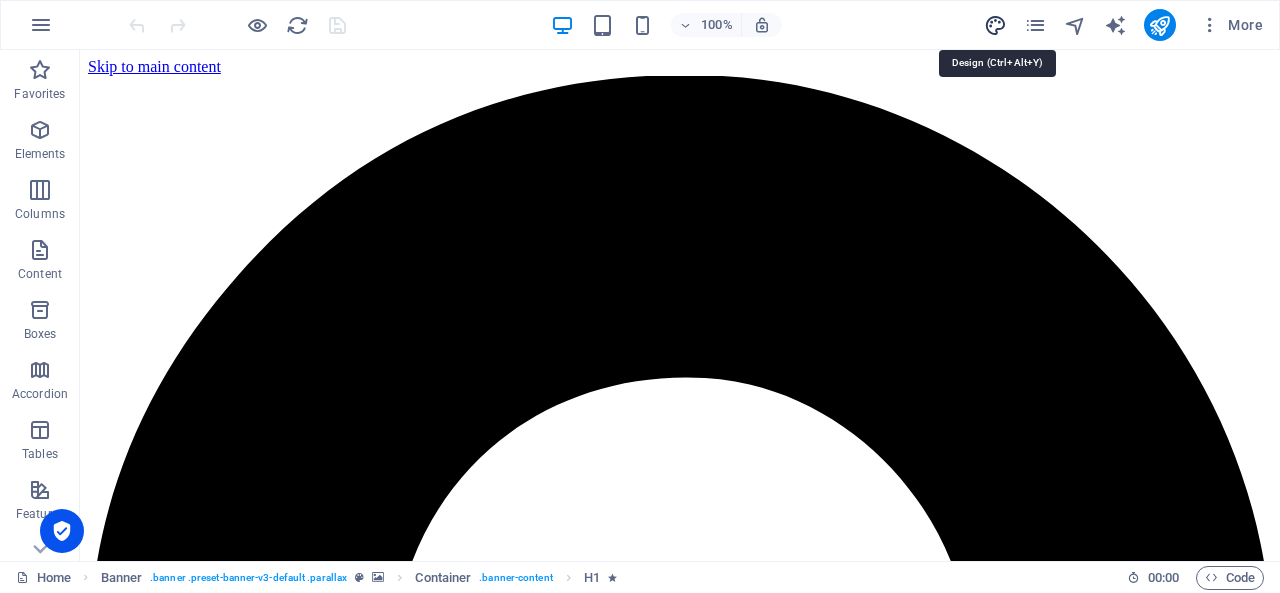 click at bounding box center (995, 25) 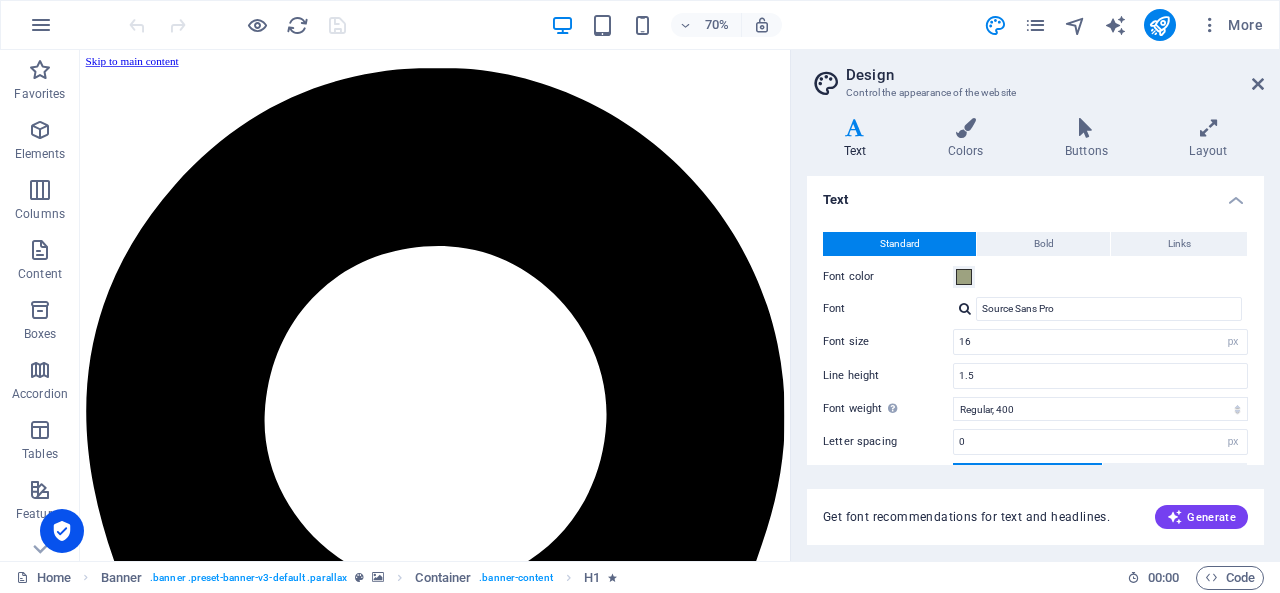 click on "Design" at bounding box center (1055, 75) 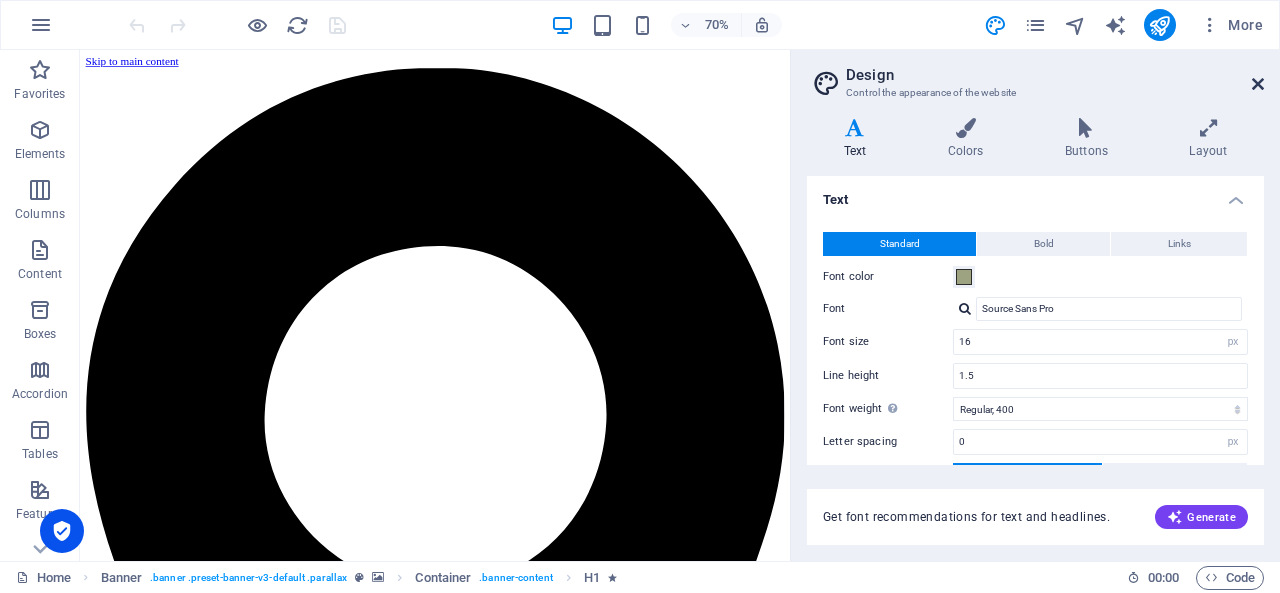 click at bounding box center (1258, 84) 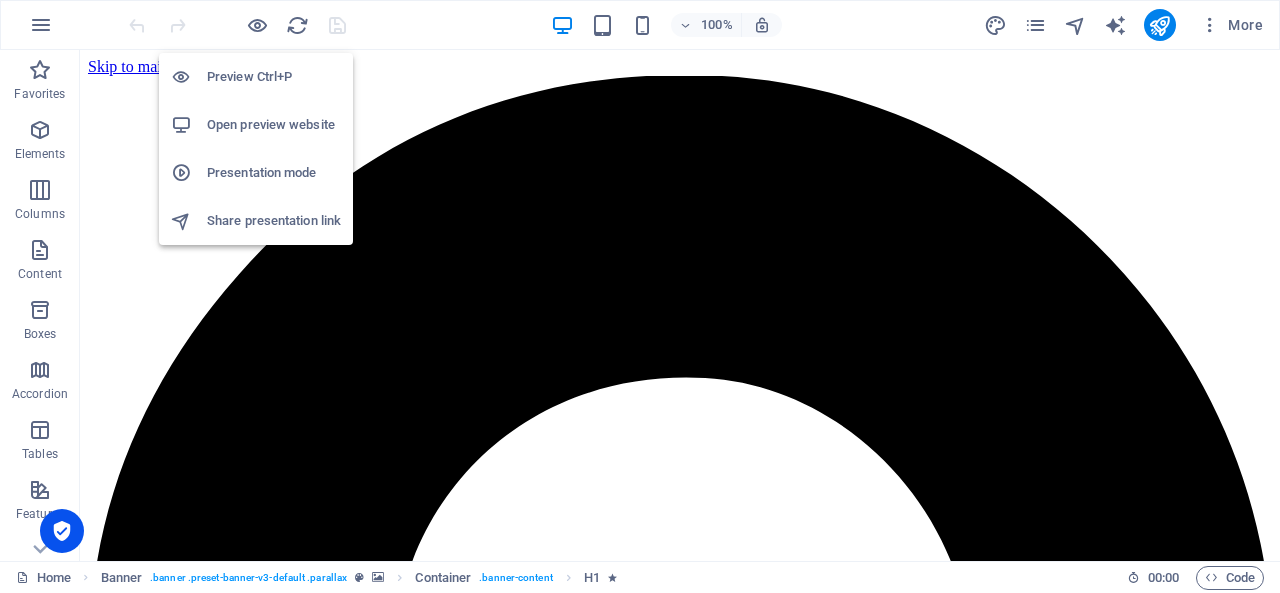 click on "Share presentation link" at bounding box center [274, 221] 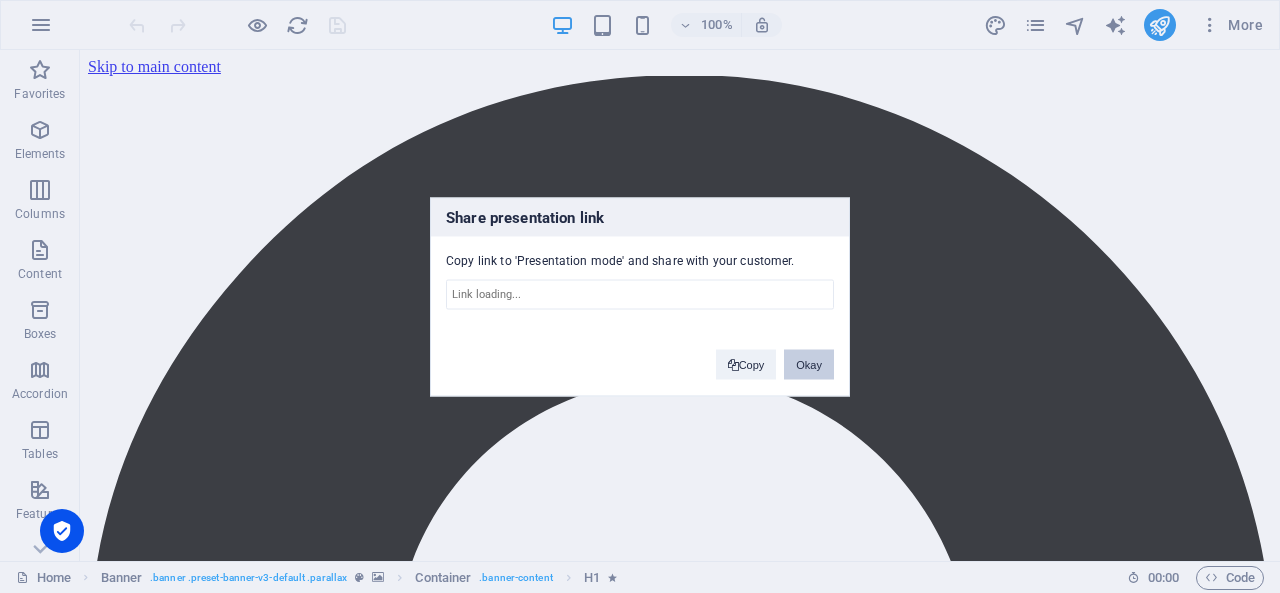 type on "https://cms.sitehub.io/presentation/1917964/f939f239469c7f442b36374364e522adbd758724ffb28734b5b3f9745a02be23" 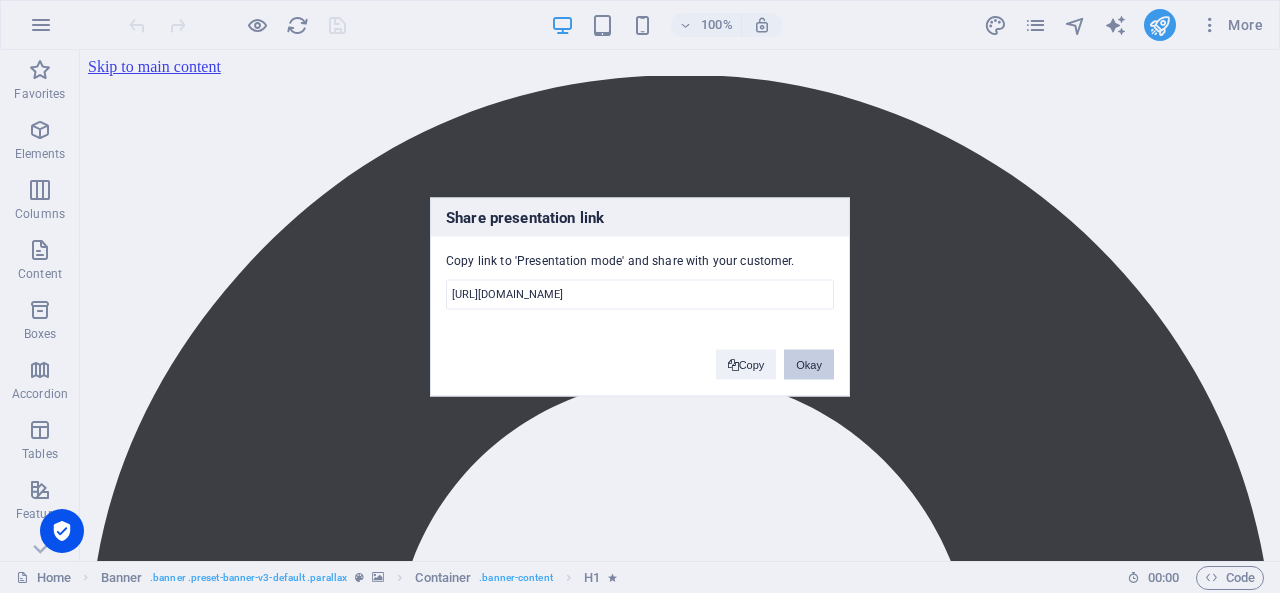click on "Okay" at bounding box center [809, 364] 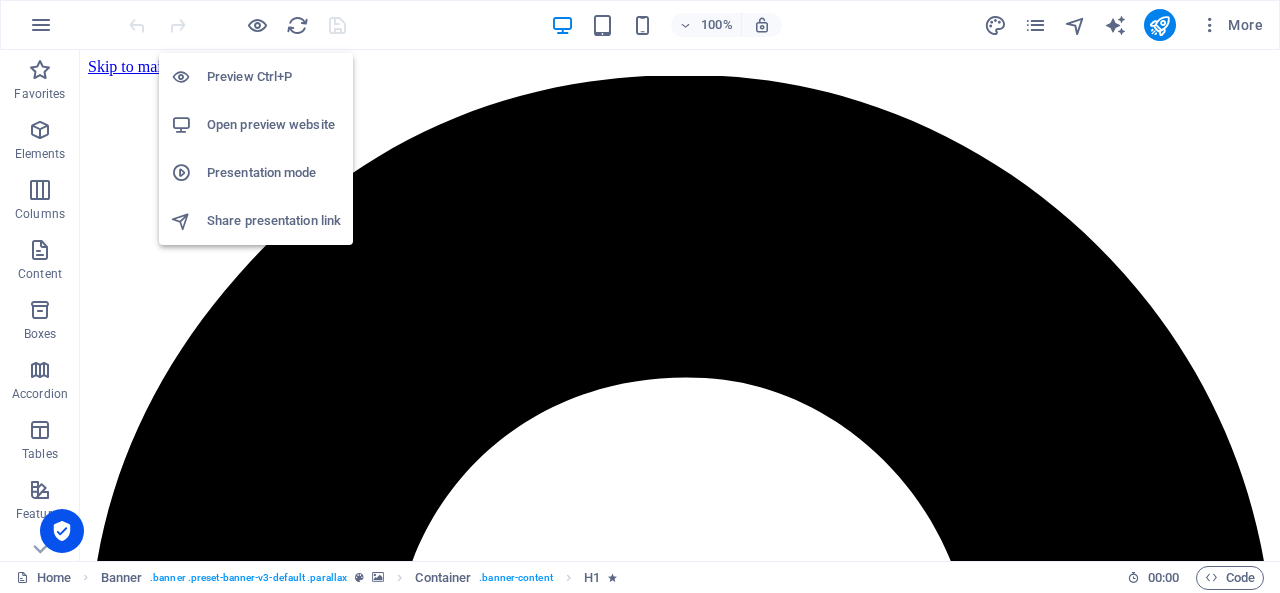 click on "Open preview website" at bounding box center (274, 125) 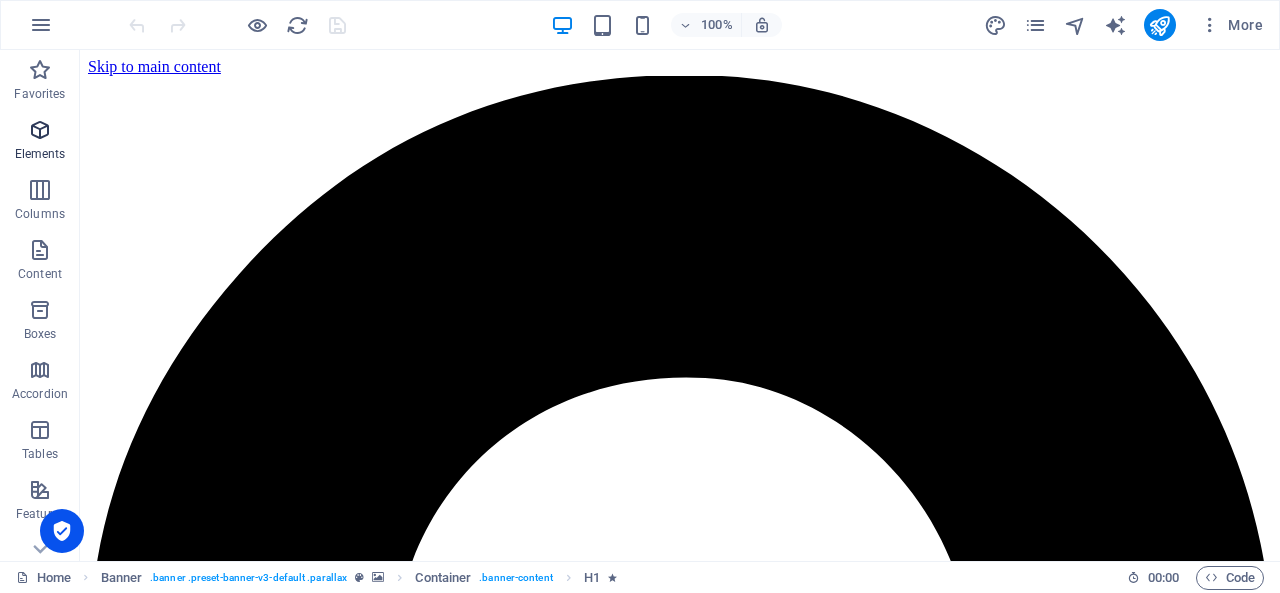 click at bounding box center [40, 130] 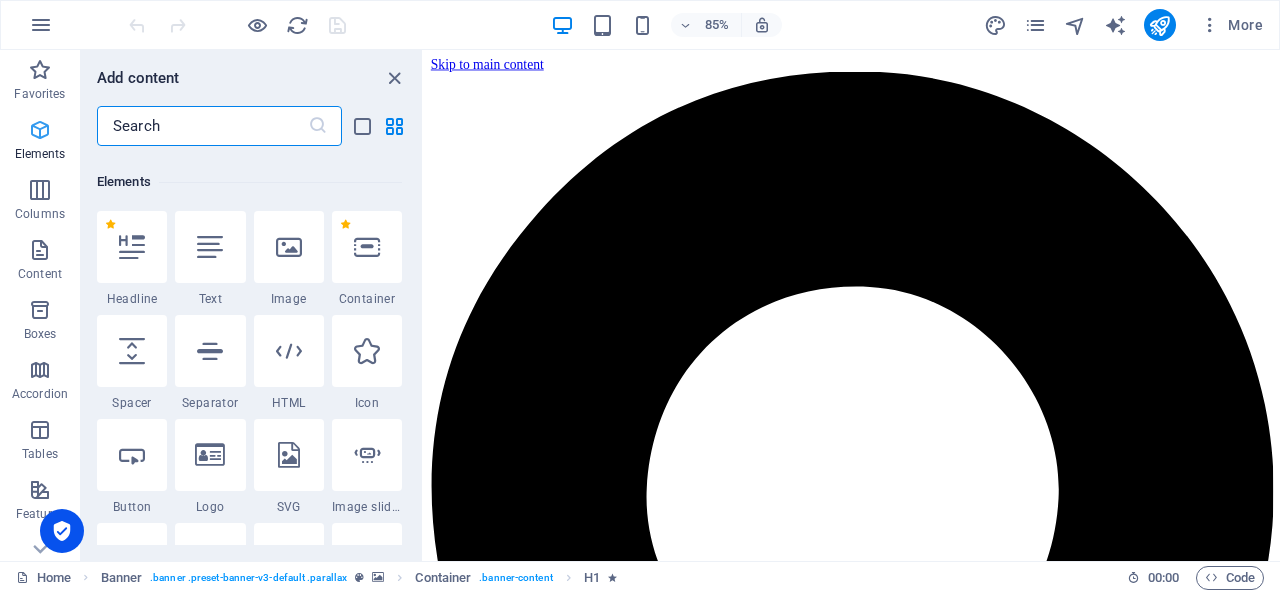 scroll, scrollTop: 213, scrollLeft: 0, axis: vertical 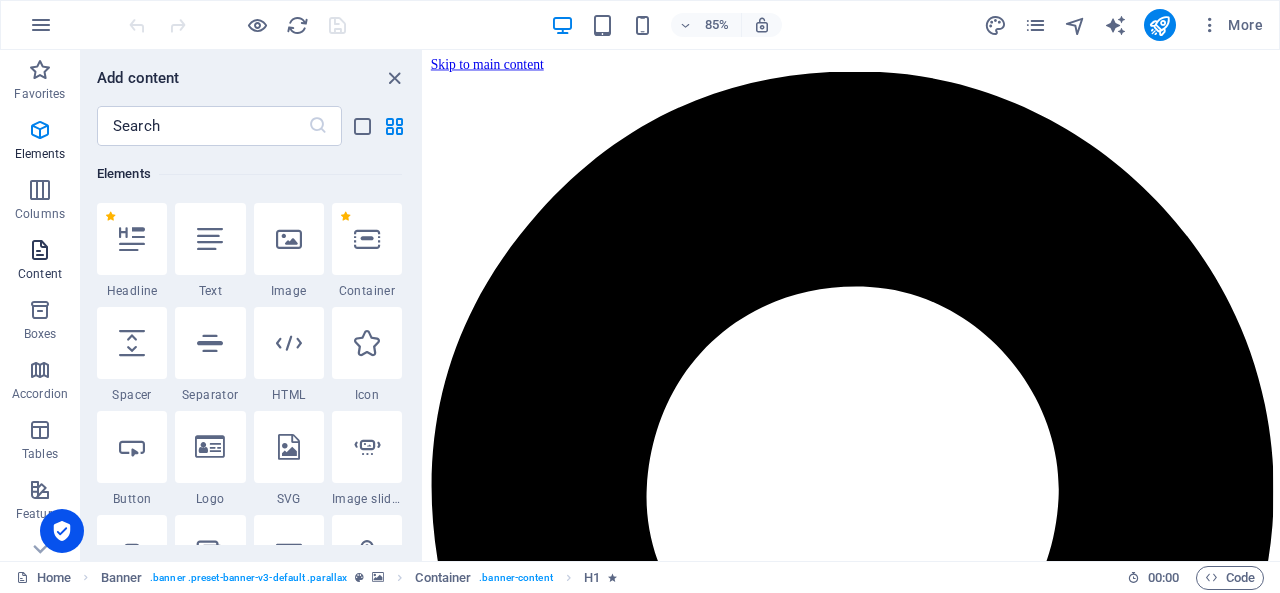 click at bounding box center (40, 250) 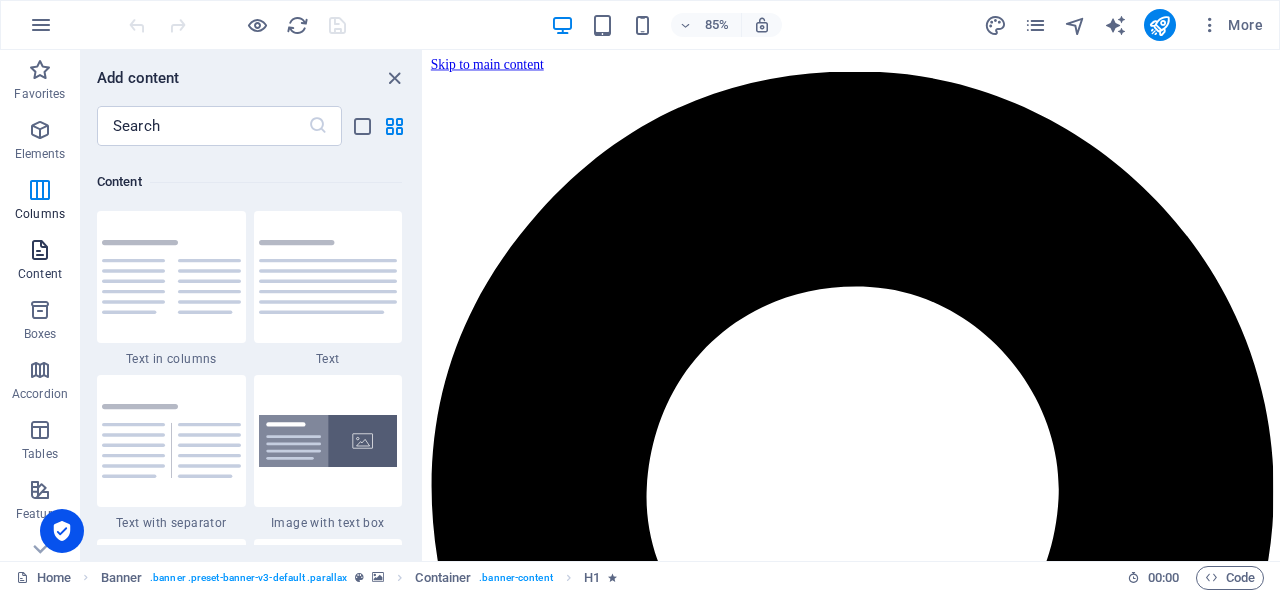 scroll, scrollTop: 3499, scrollLeft: 0, axis: vertical 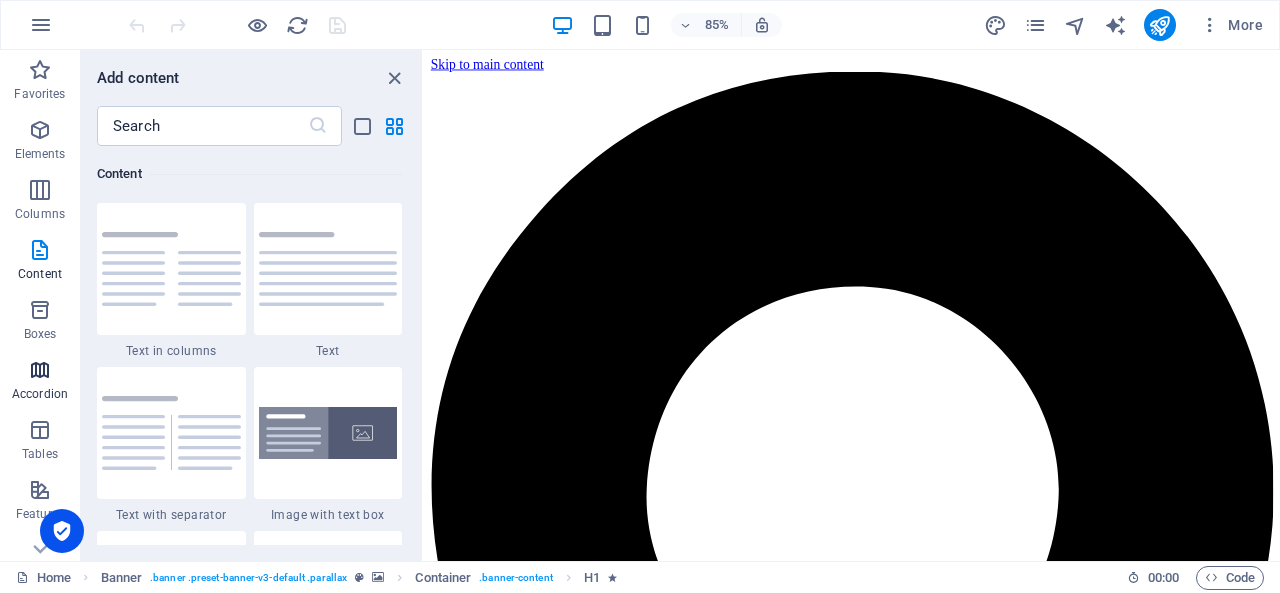 click at bounding box center (40, 370) 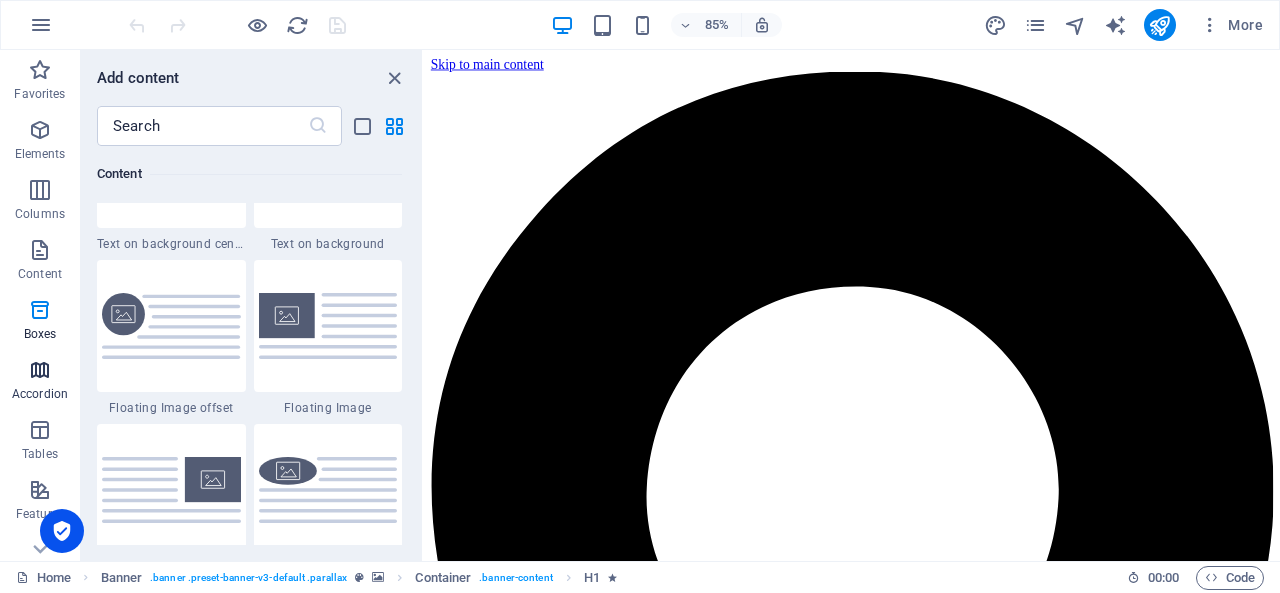 scroll, scrollTop: 6221, scrollLeft: 0, axis: vertical 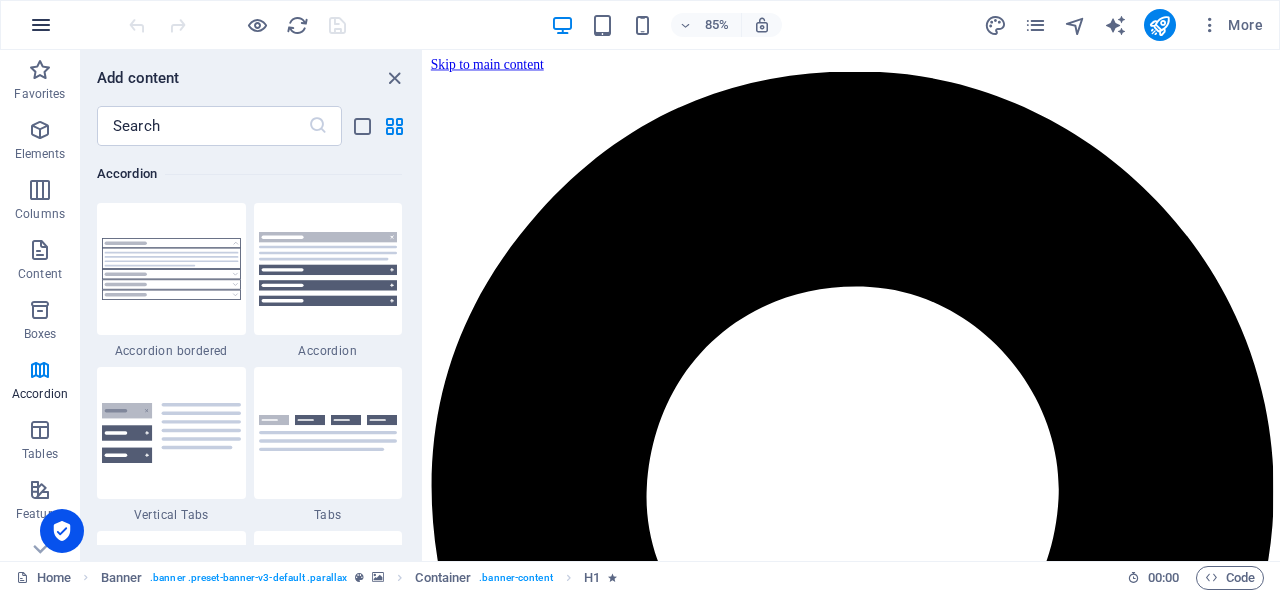 click at bounding box center [41, 25] 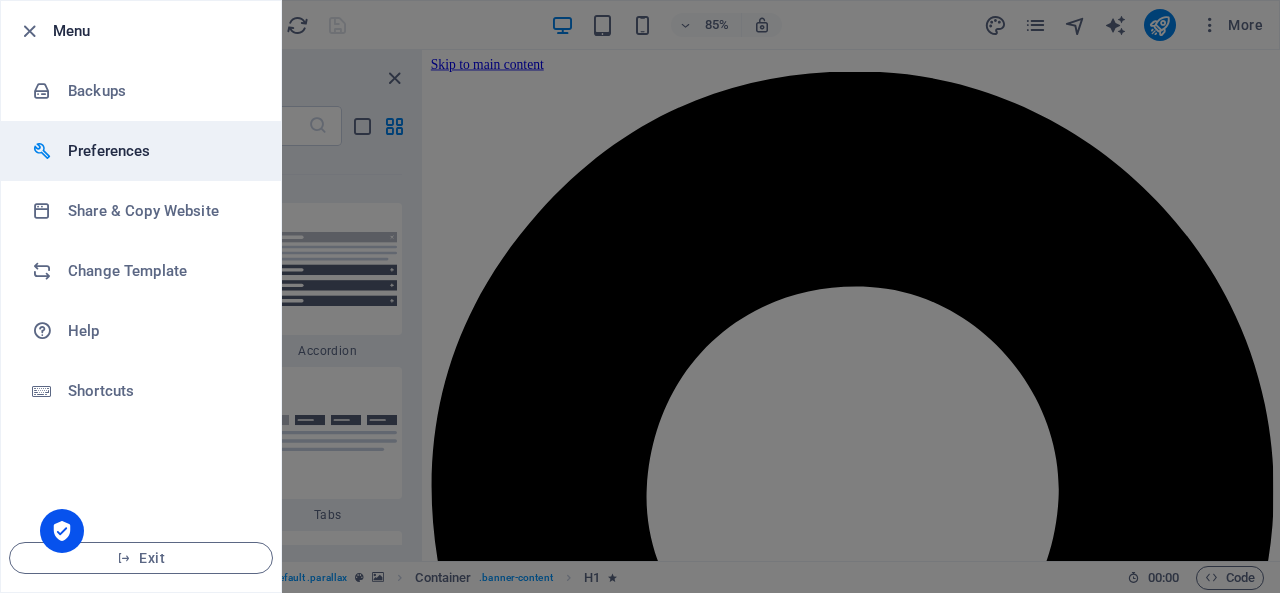 click on "Preferences" at bounding box center [160, 151] 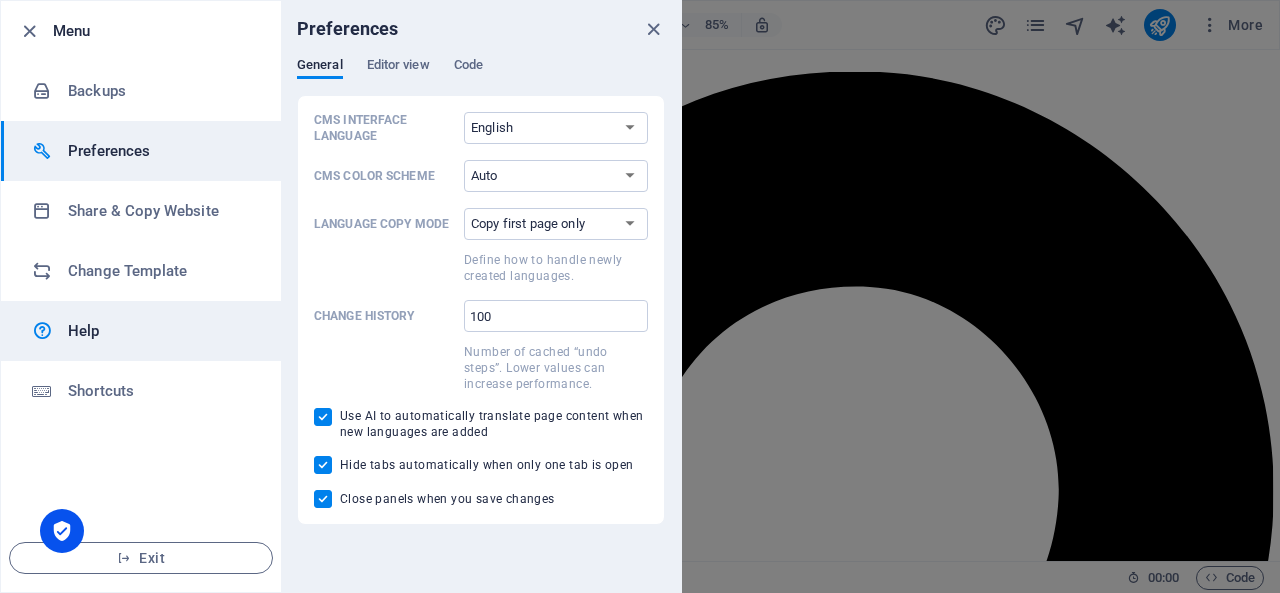 click on "Help" at bounding box center (160, 331) 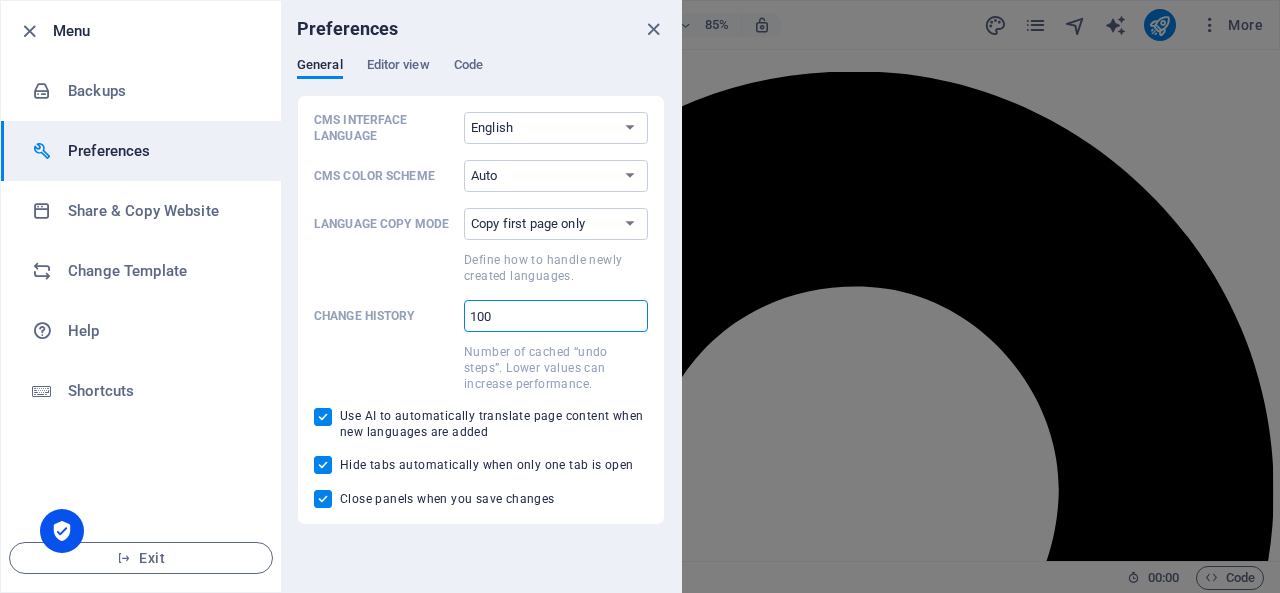 click on "100" at bounding box center (556, 316) 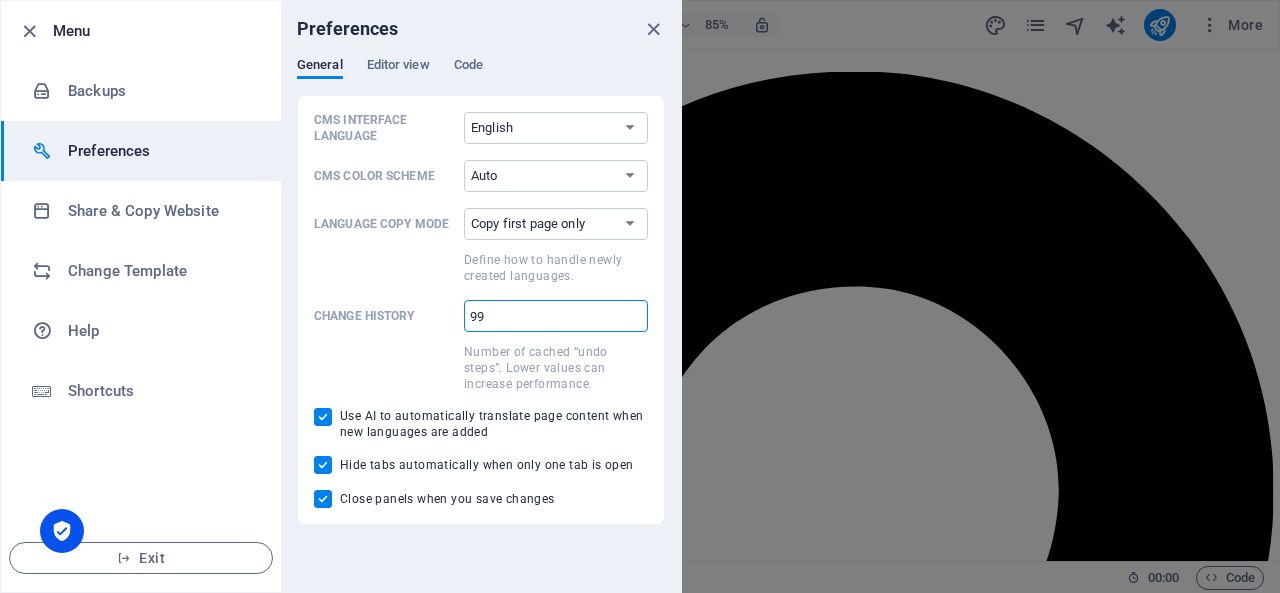 click on "99" at bounding box center (556, 316) 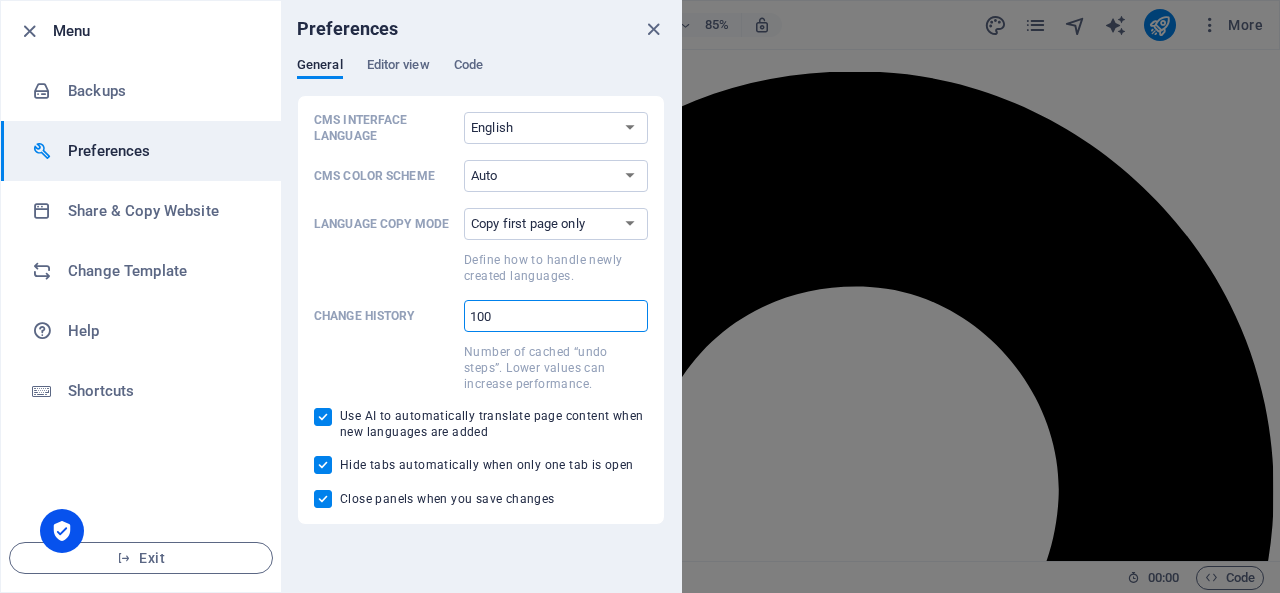 click on "100" at bounding box center (556, 316) 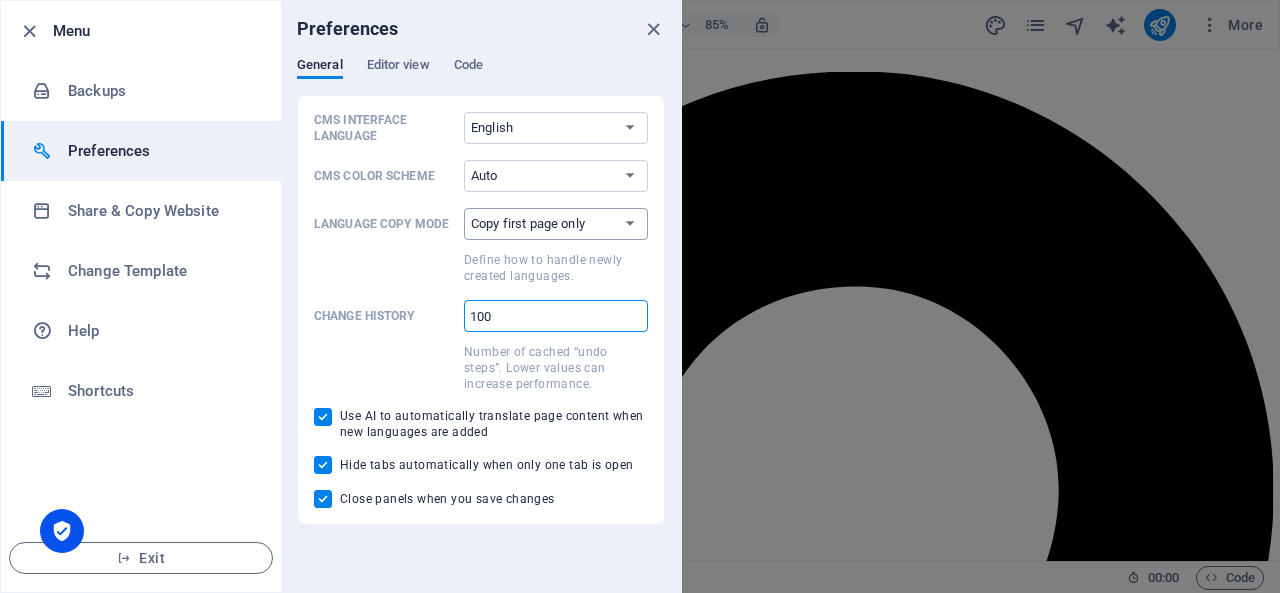 click on "Copy first page only Copy all pages" at bounding box center (556, 224) 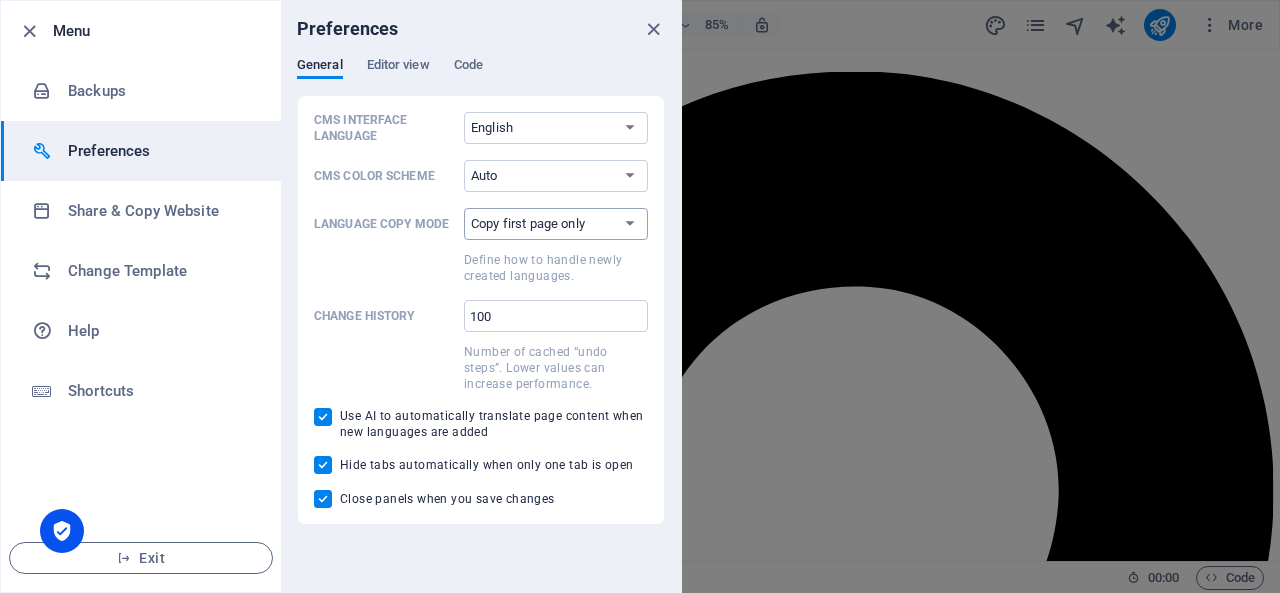 select on "all" 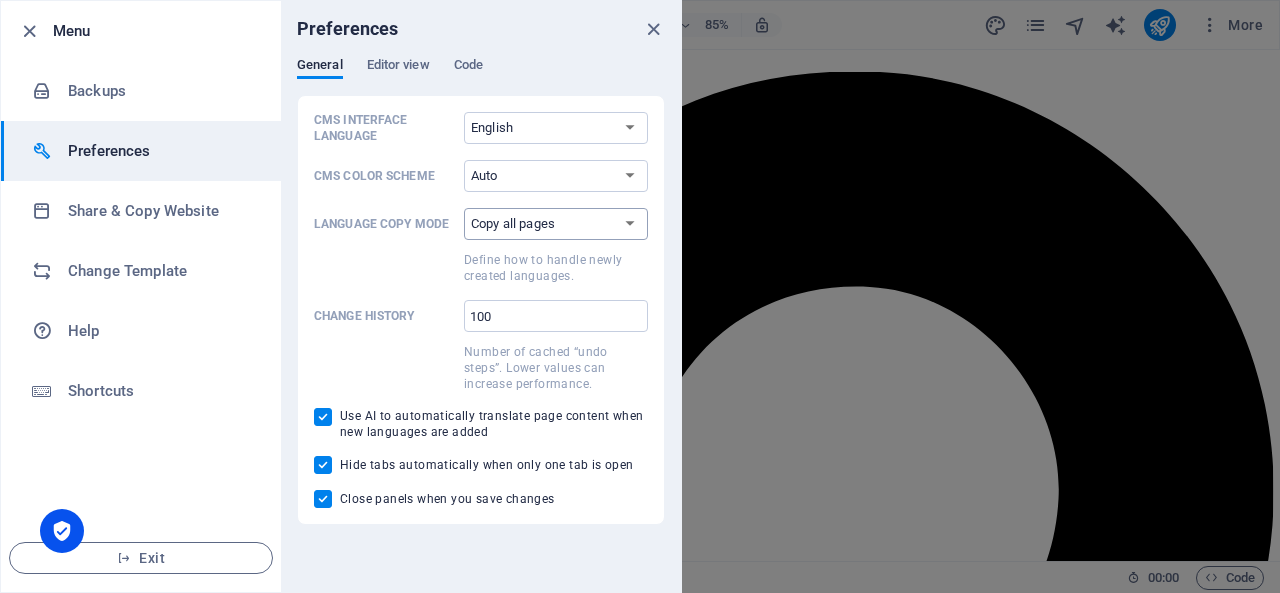 click on "Copy first page only Copy all pages" at bounding box center (556, 224) 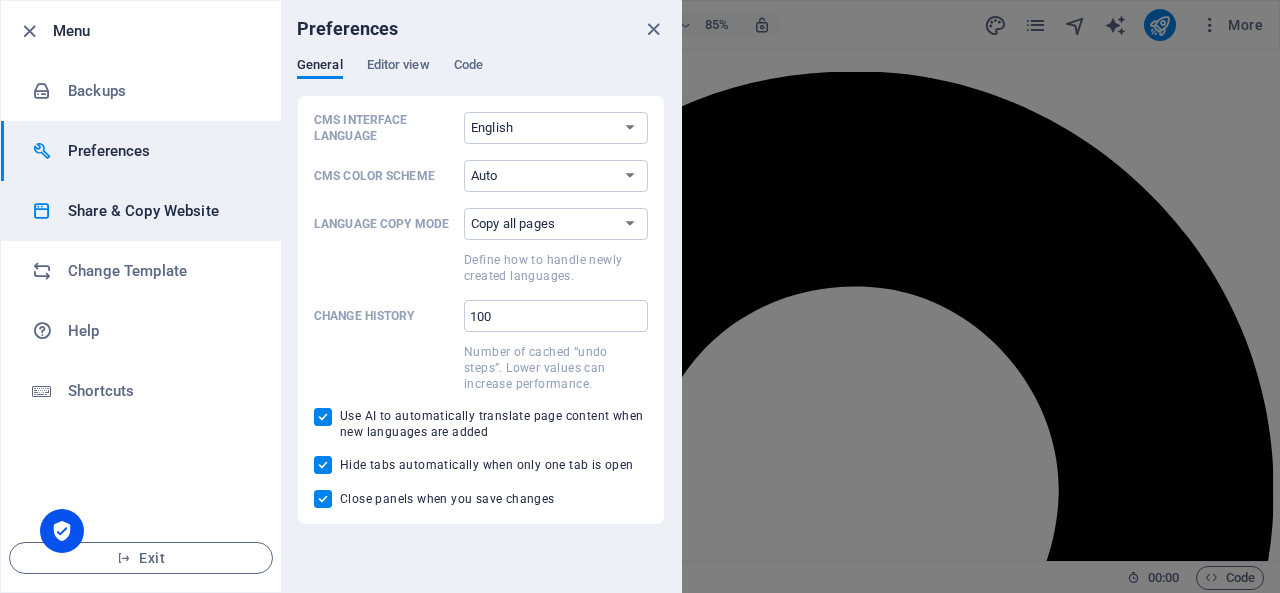 click on "Share & Copy Website" at bounding box center [160, 211] 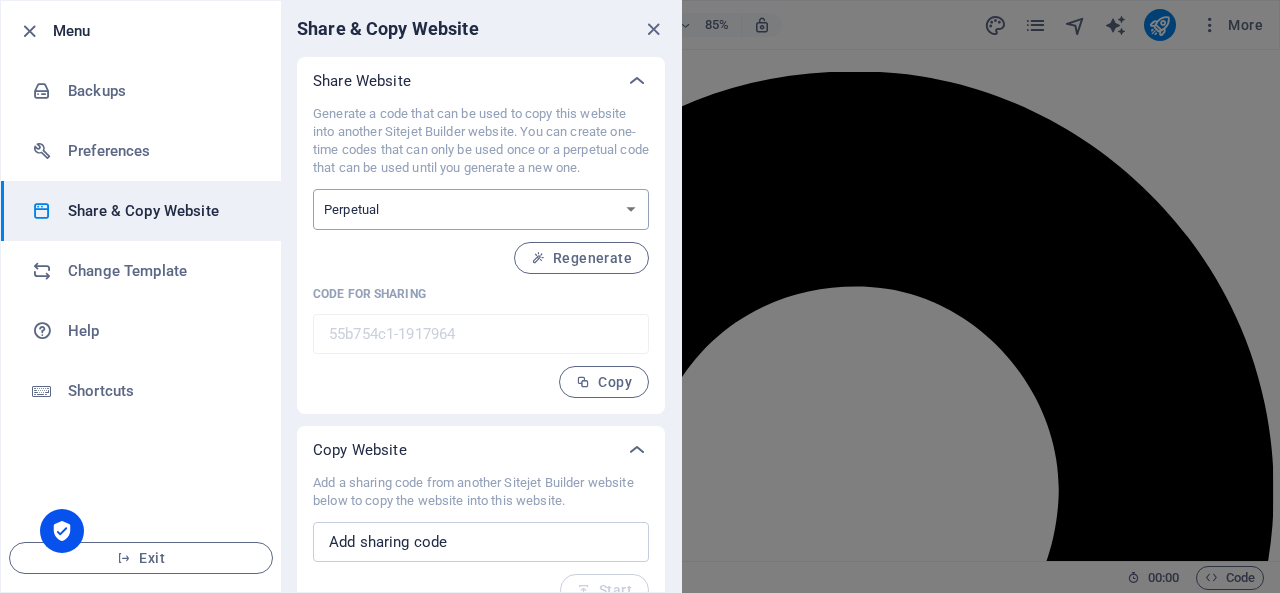 click on "One-time Perpetual" at bounding box center [481, 209] 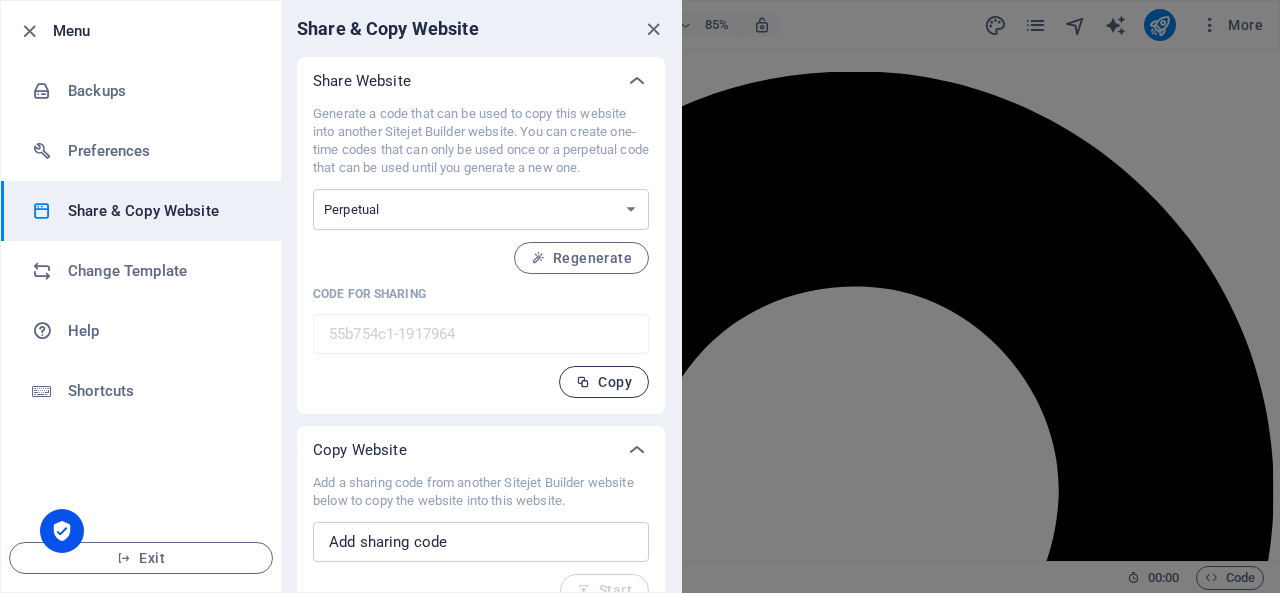 click on "Copy" at bounding box center [604, 382] 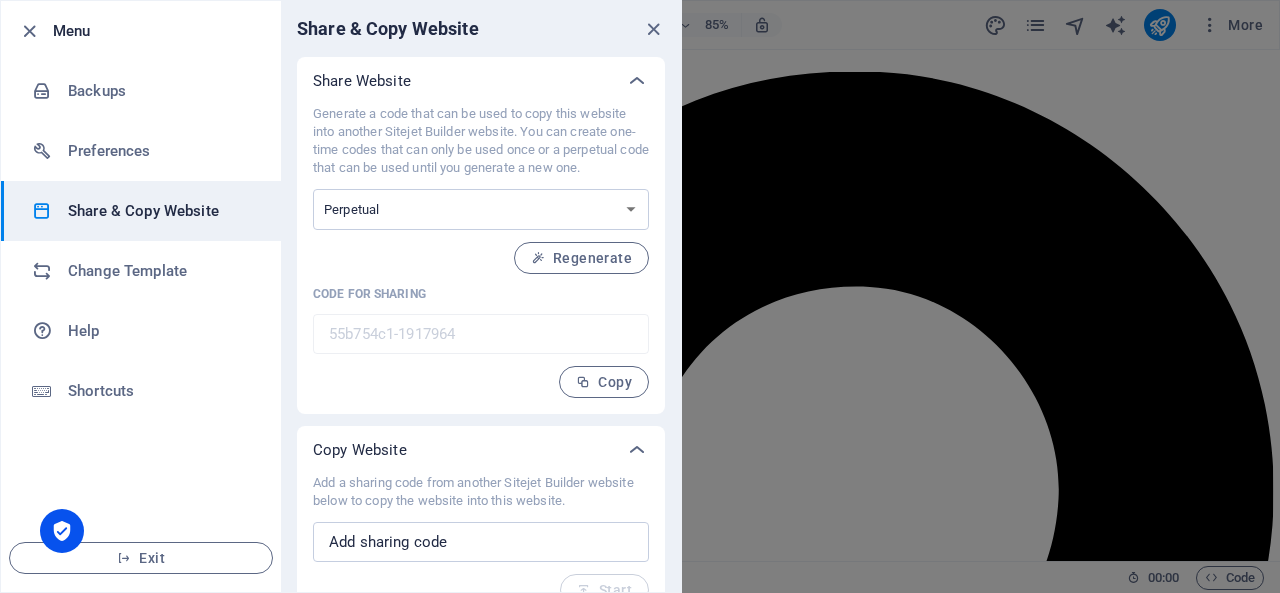 click on "Share Website Generate a code that can be used to copy this website into another Sitejet Builder website. You can create one-time codes that can only be used once or a perpetual code that can be used until you generate a new one. One-time Perpetual Regenerate Code for sharing 55b754c1-1917964 ​ Copy Copy Website Add a sharing code from another Sitejet Builder website below to copy the website into this website. ​ Start" at bounding box center (481, 339) 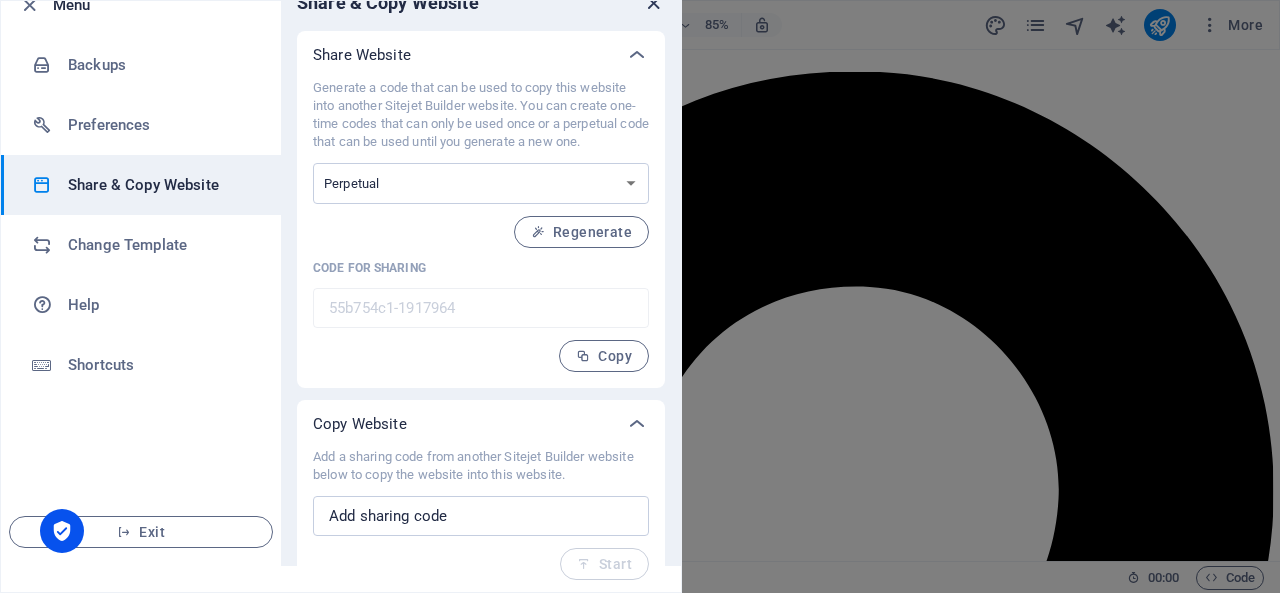 click at bounding box center [653, 3] 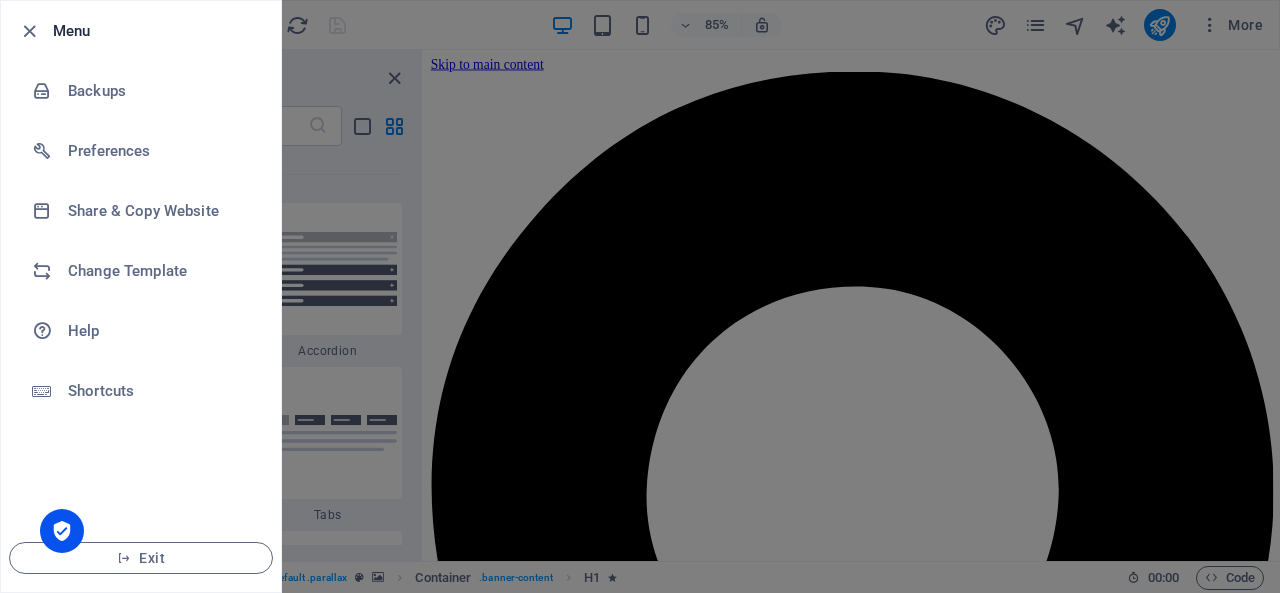 scroll, scrollTop: 0, scrollLeft: 0, axis: both 